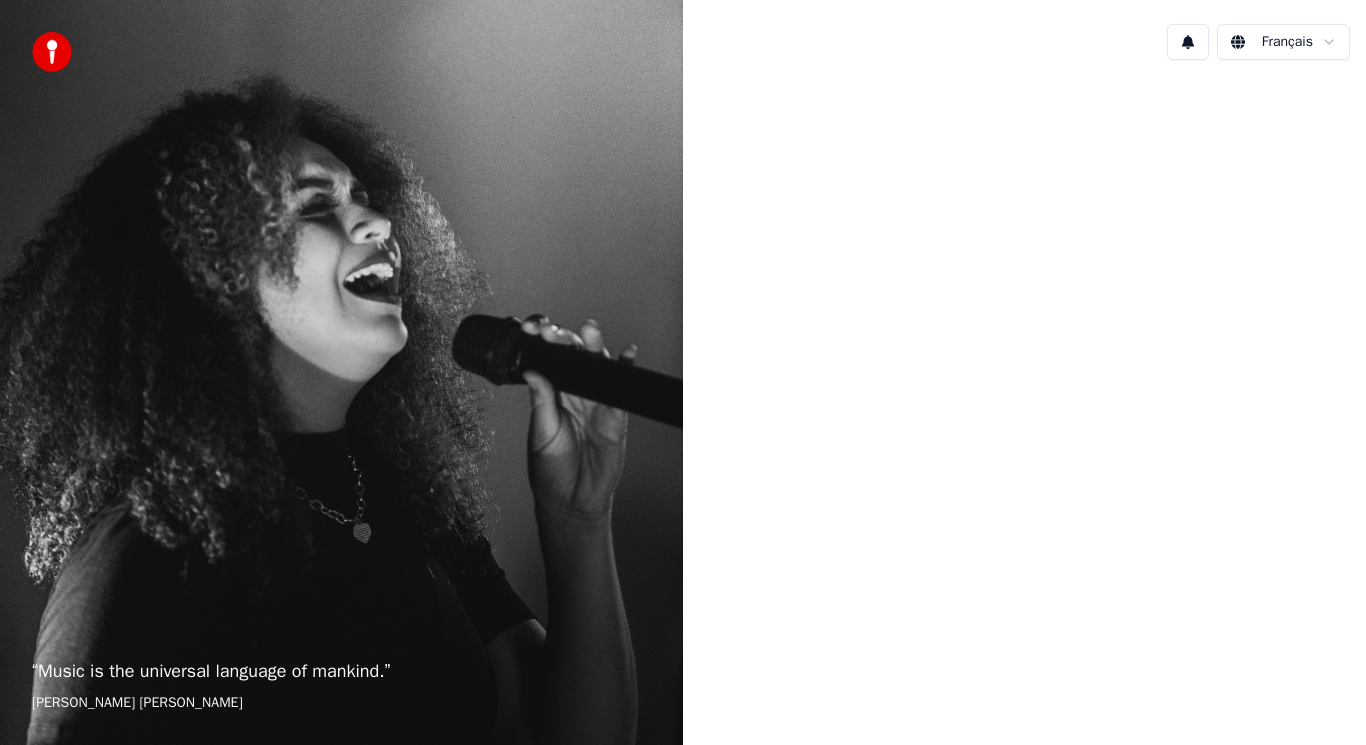 scroll, scrollTop: 0, scrollLeft: 0, axis: both 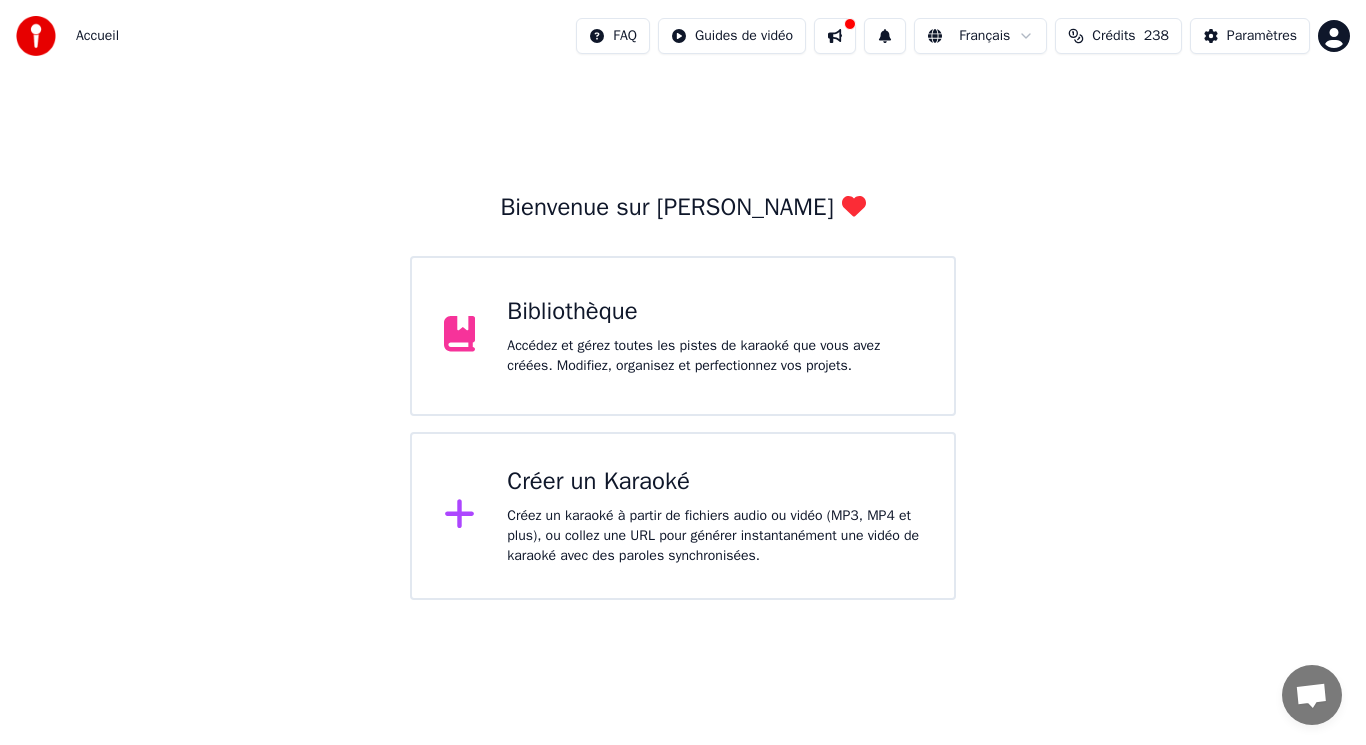 click on "Bibliothèque Accédez et gérez toutes les pistes de karaoké que vous avez créées. Modifiez, organisez et perfectionnez vos projets." at bounding box center (683, 336) 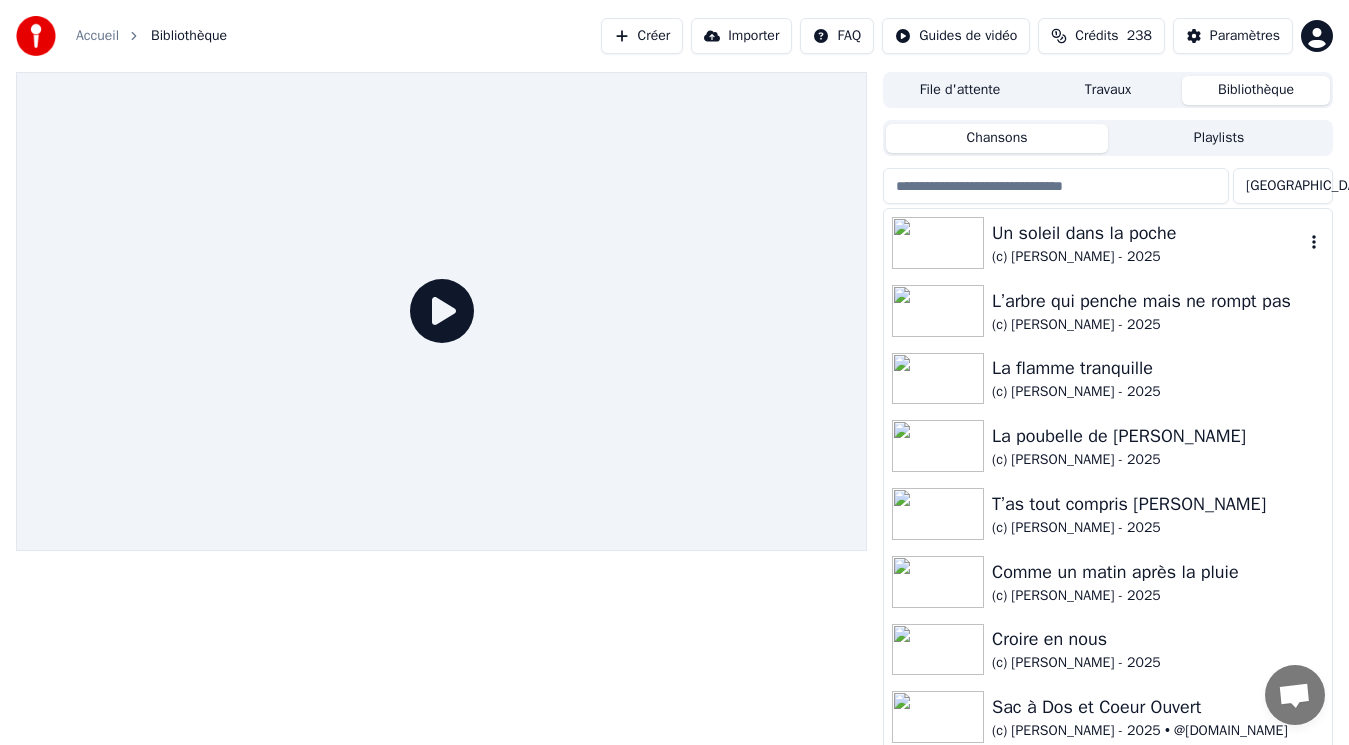 click on "(c) [PERSON_NAME] - 2025" at bounding box center (1148, 257) 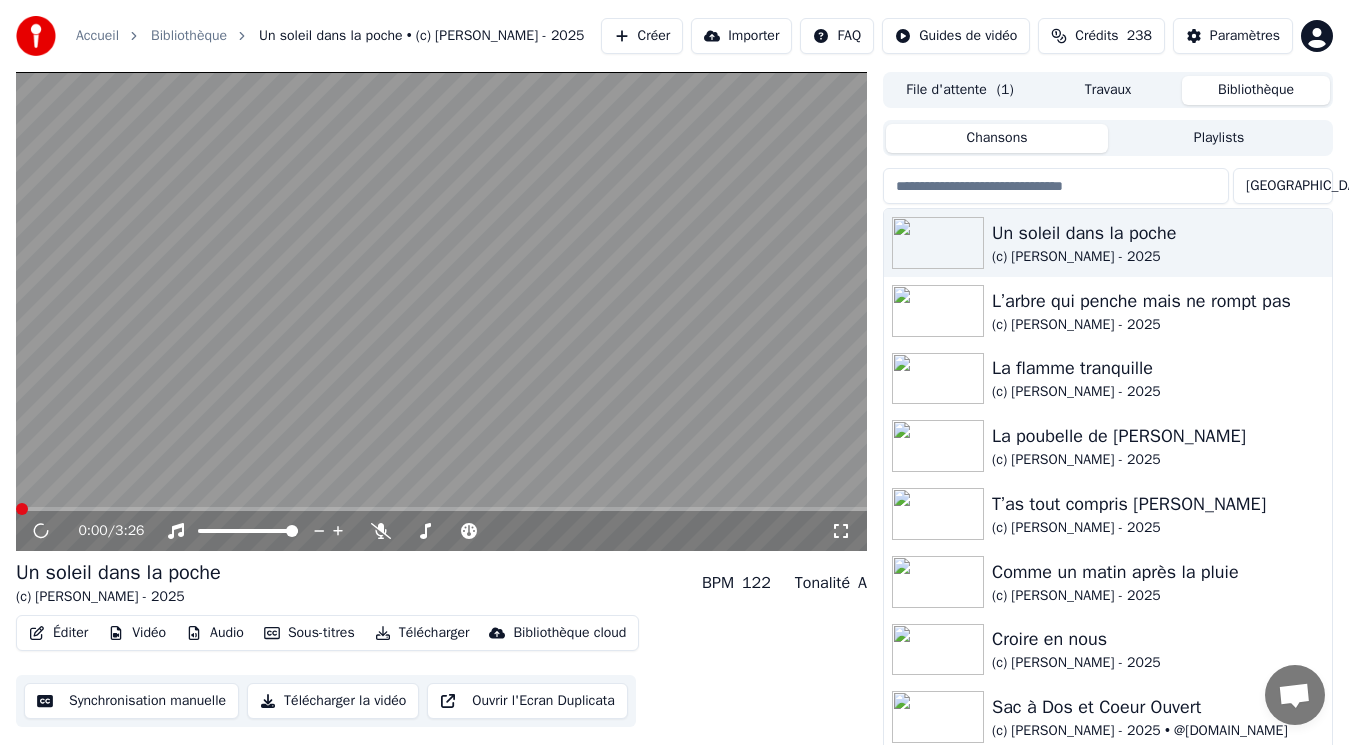 click on "0:00  /  3:26" at bounding box center (454, 531) 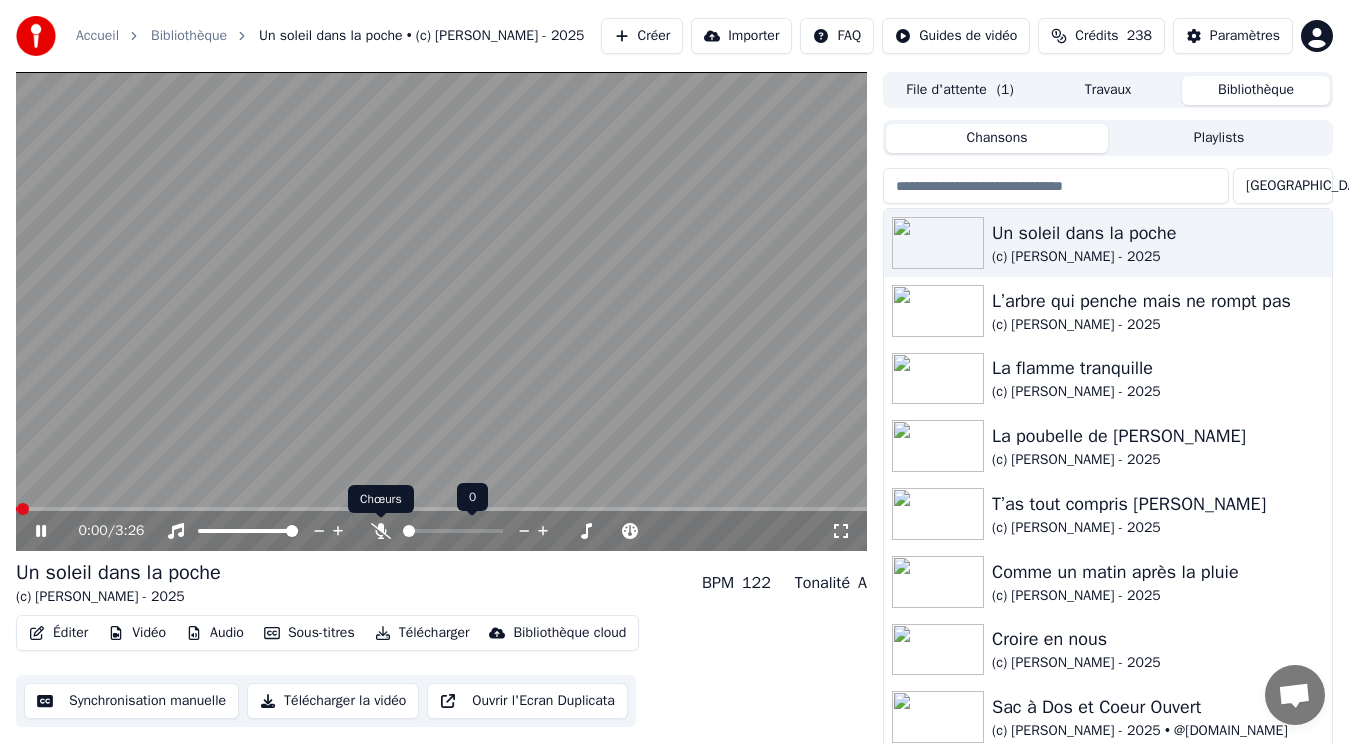 click 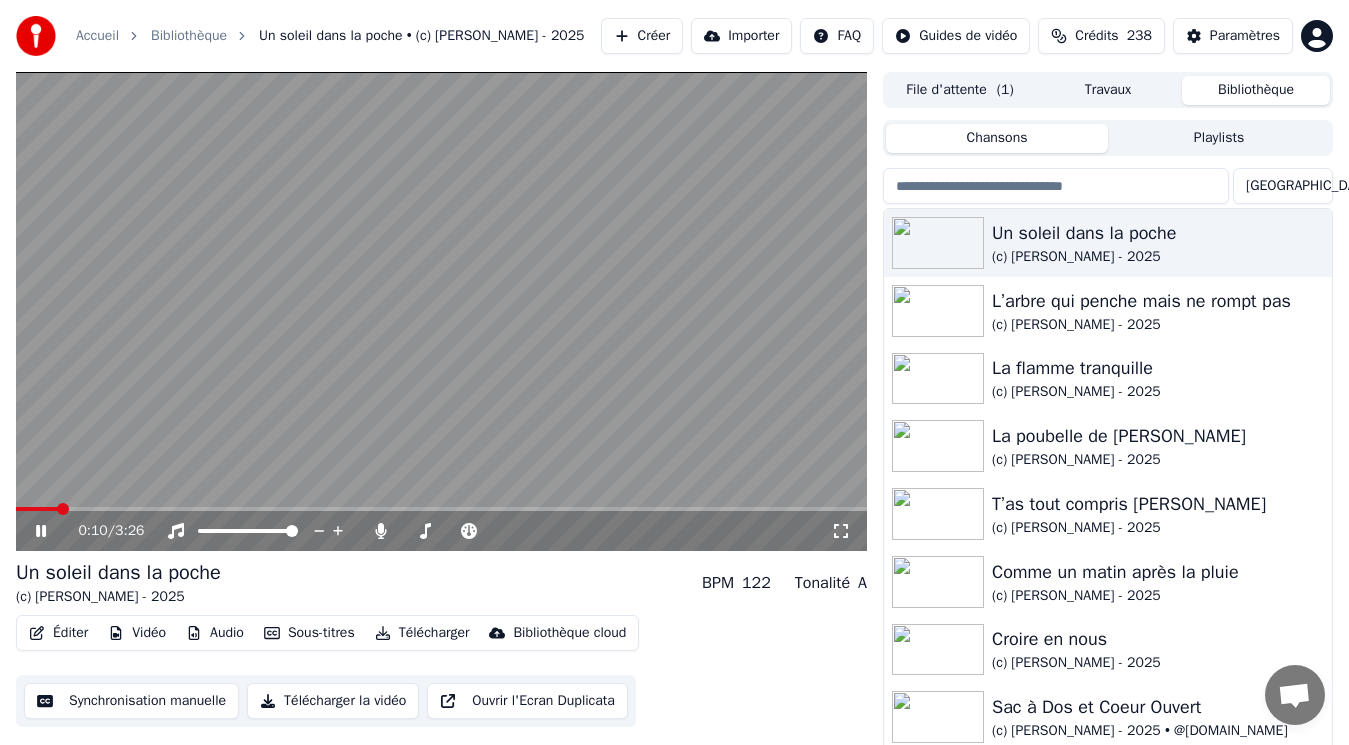 click on "0:10  /  3:26" at bounding box center [441, 531] 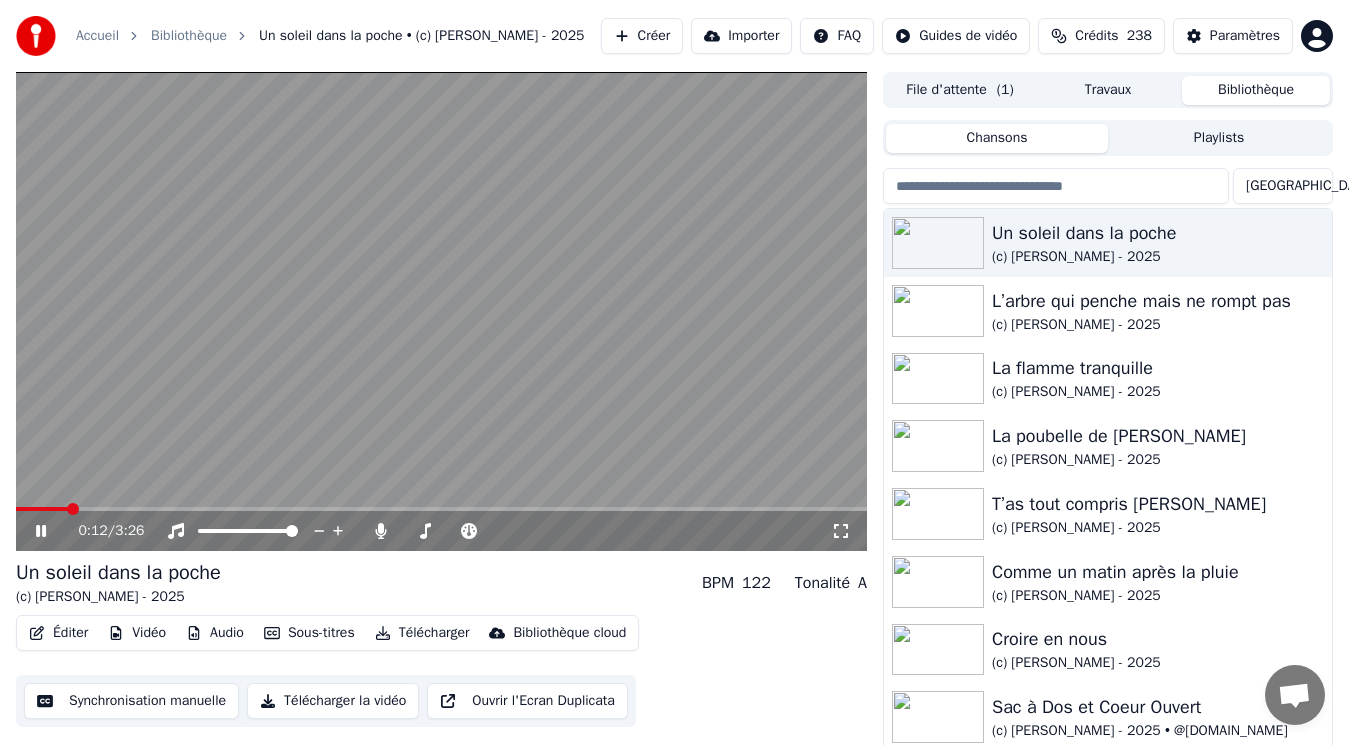 click at bounding box center [441, 311] 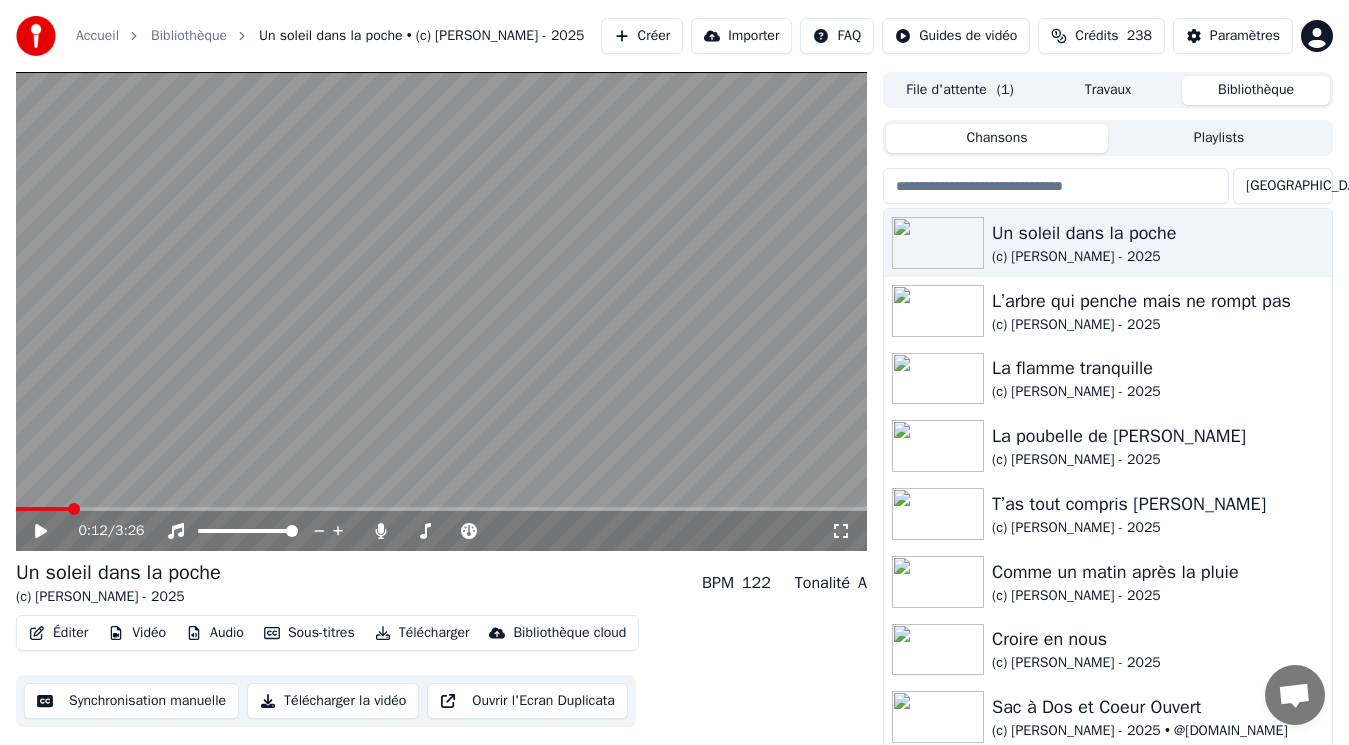 click on "Éditer" at bounding box center (58, 633) 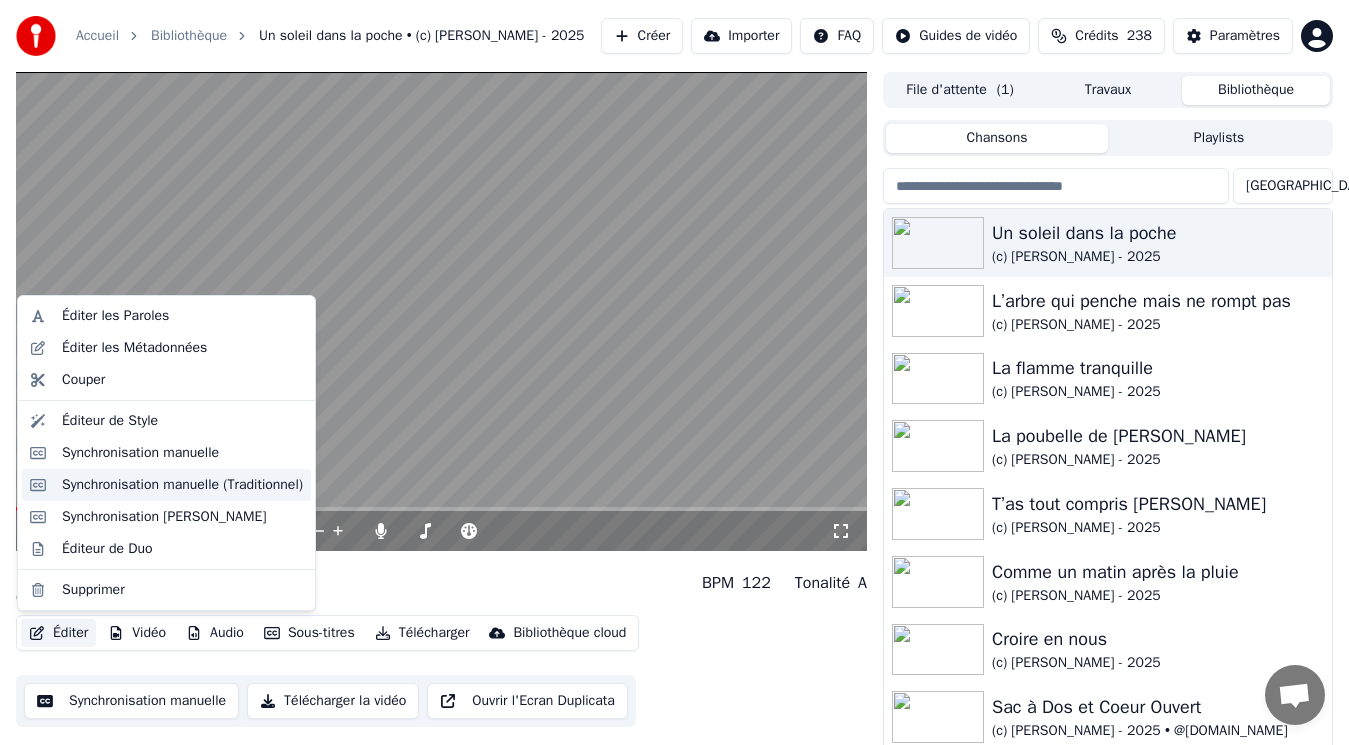 click on "Synchronisation manuelle (Traditionnel)" at bounding box center (182, 485) 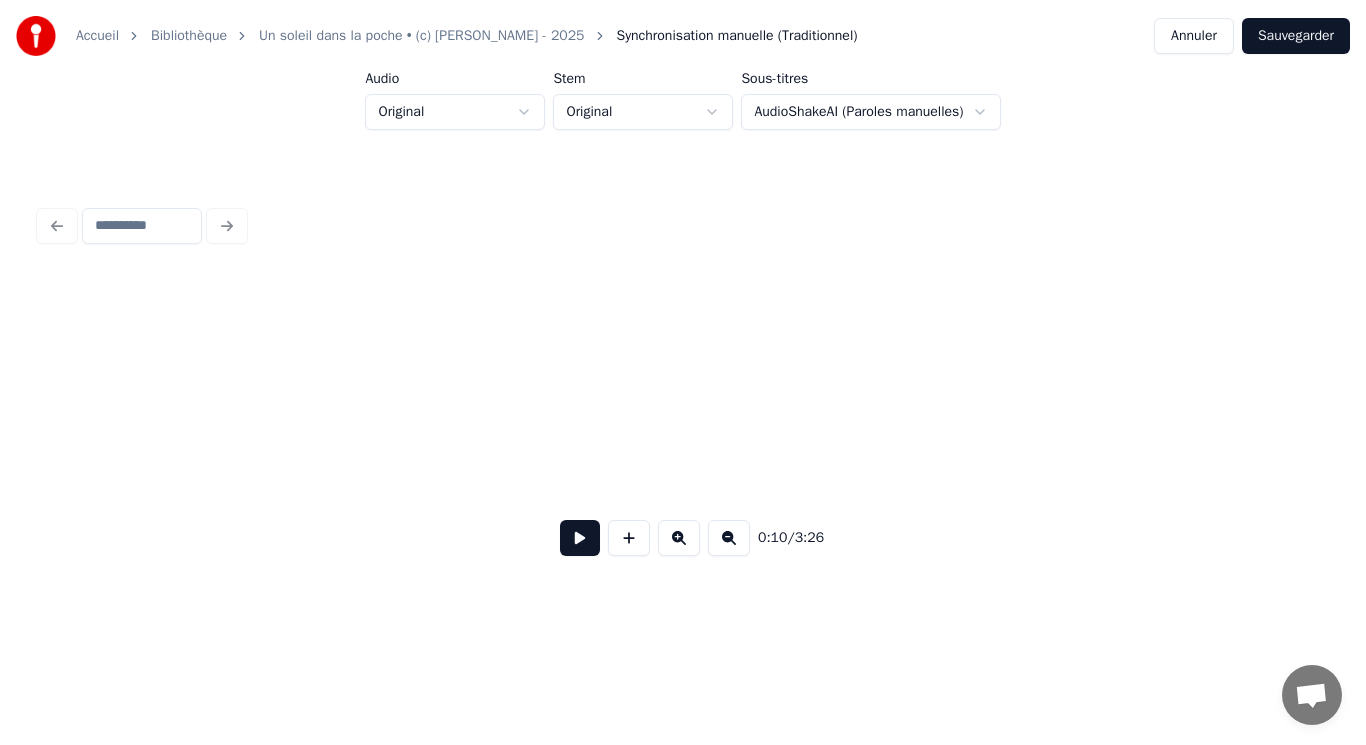 scroll, scrollTop: 0, scrollLeft: 3024, axis: horizontal 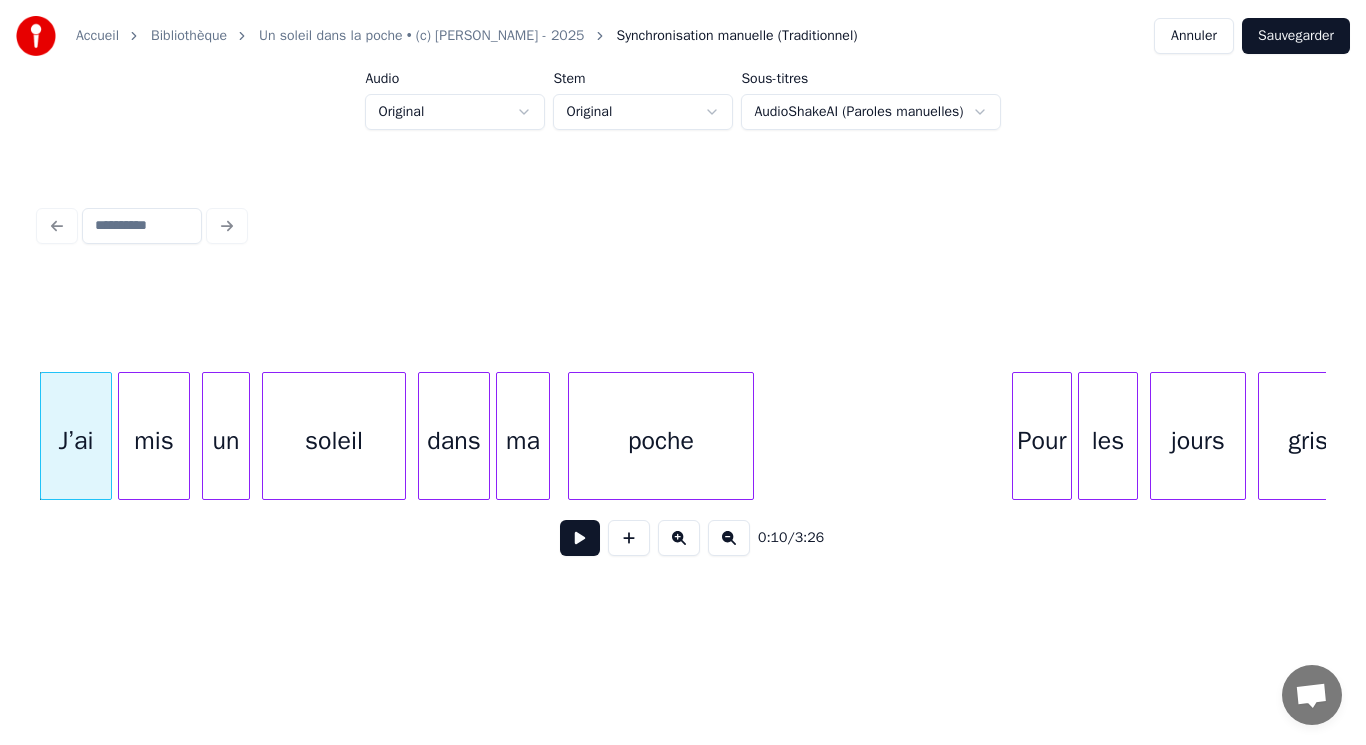 click at bounding box center [580, 538] 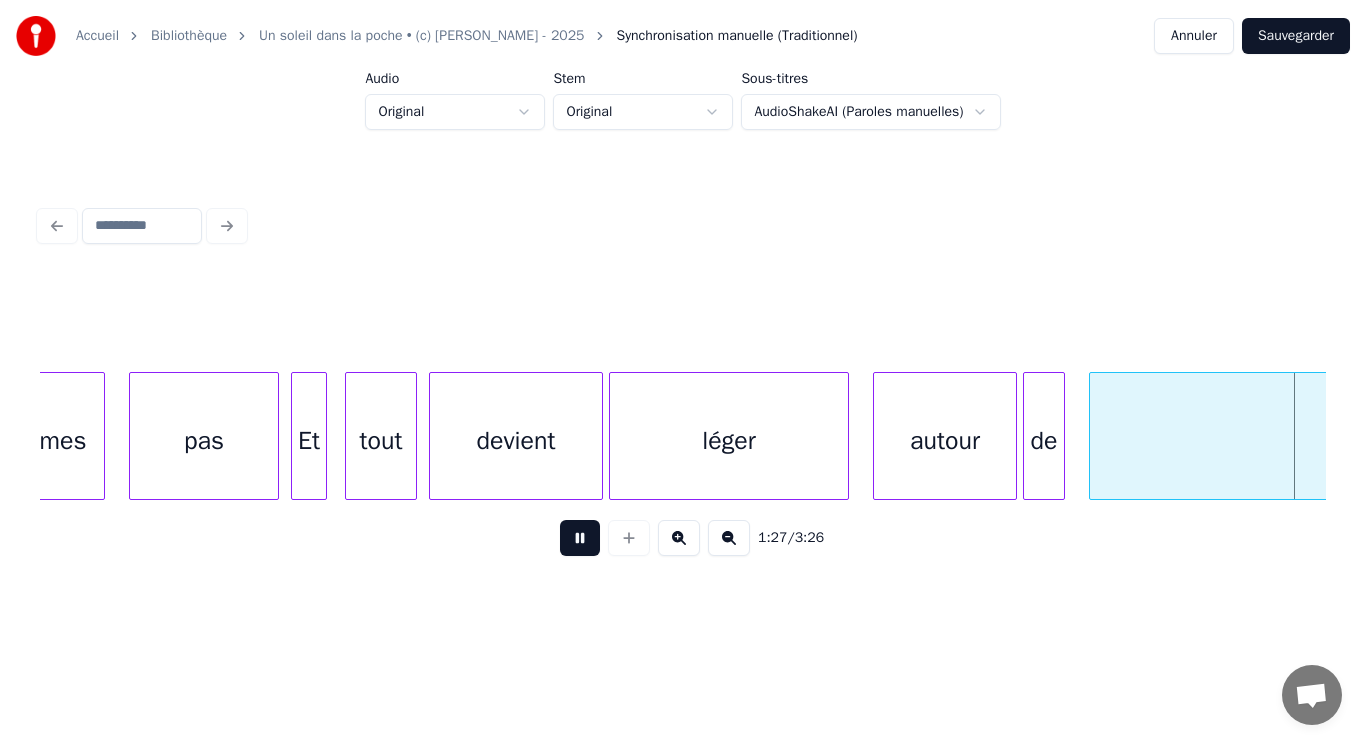 scroll, scrollTop: 0, scrollLeft: 26207, axis: horizontal 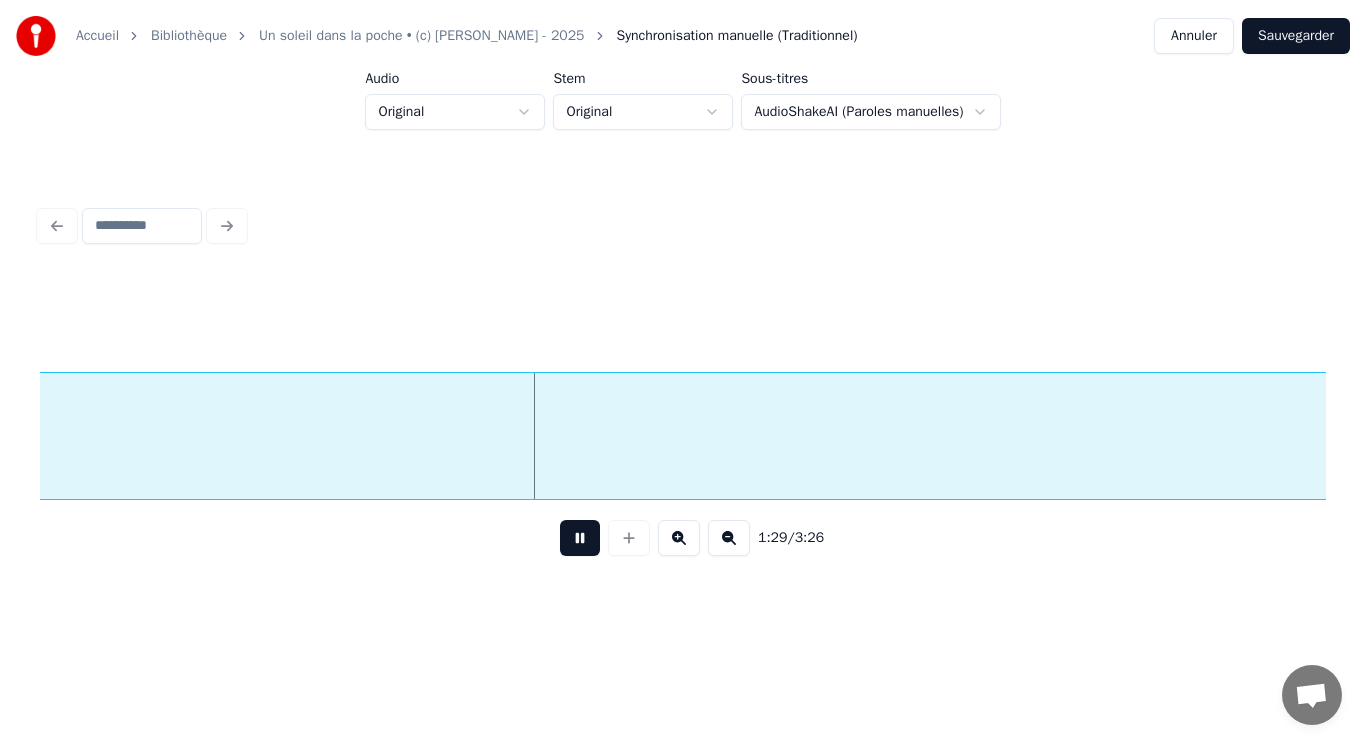 click at bounding box center [580, 538] 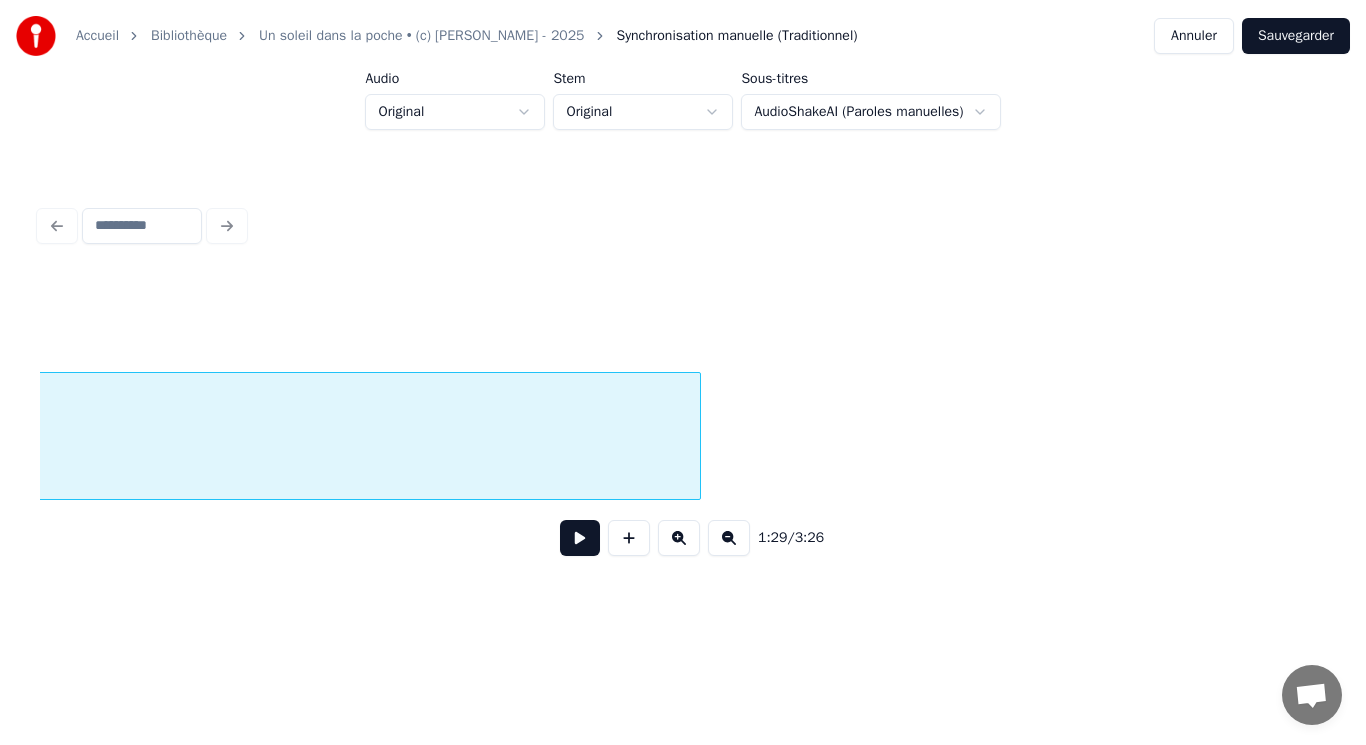 scroll, scrollTop: 0, scrollLeft: 29485, axis: horizontal 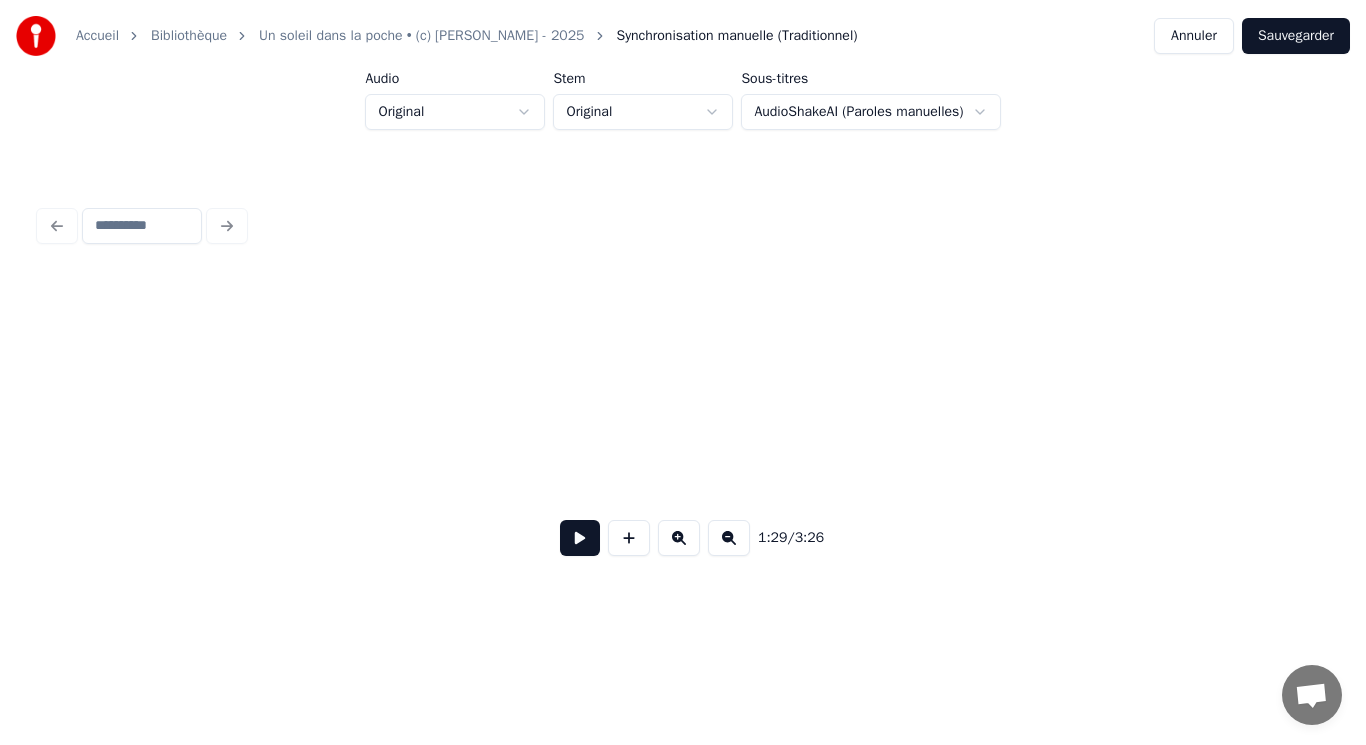 click on "Accueil Bibliothèque Un soleil dans la poche • (c) [PERSON_NAME] - 2025 Synchronisation manuelle (Traditionnel) Annuler Sauvegarder Audio Original Stem Original Sous-titres AudioShakeAI (Paroles manuelles) 1:29  /  3:26" at bounding box center [683, 304] 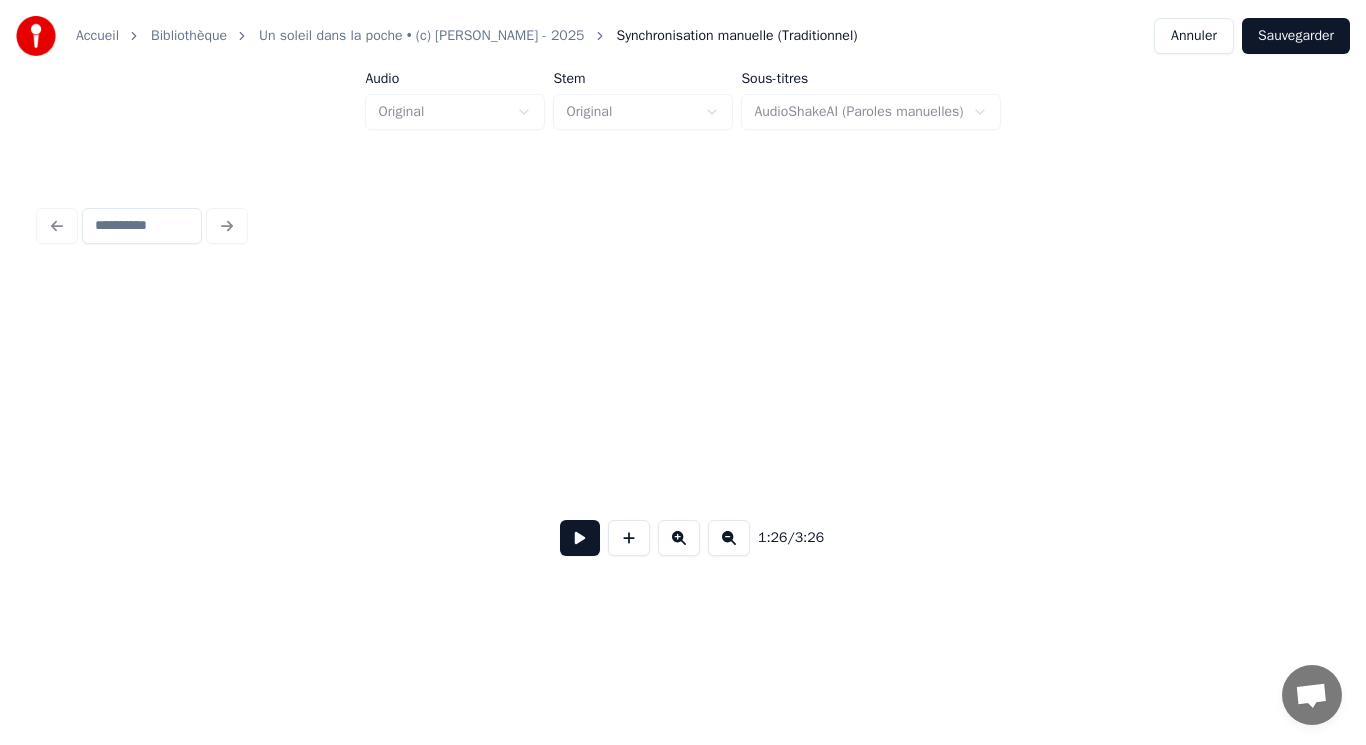scroll, scrollTop: 0, scrollLeft: 25968, axis: horizontal 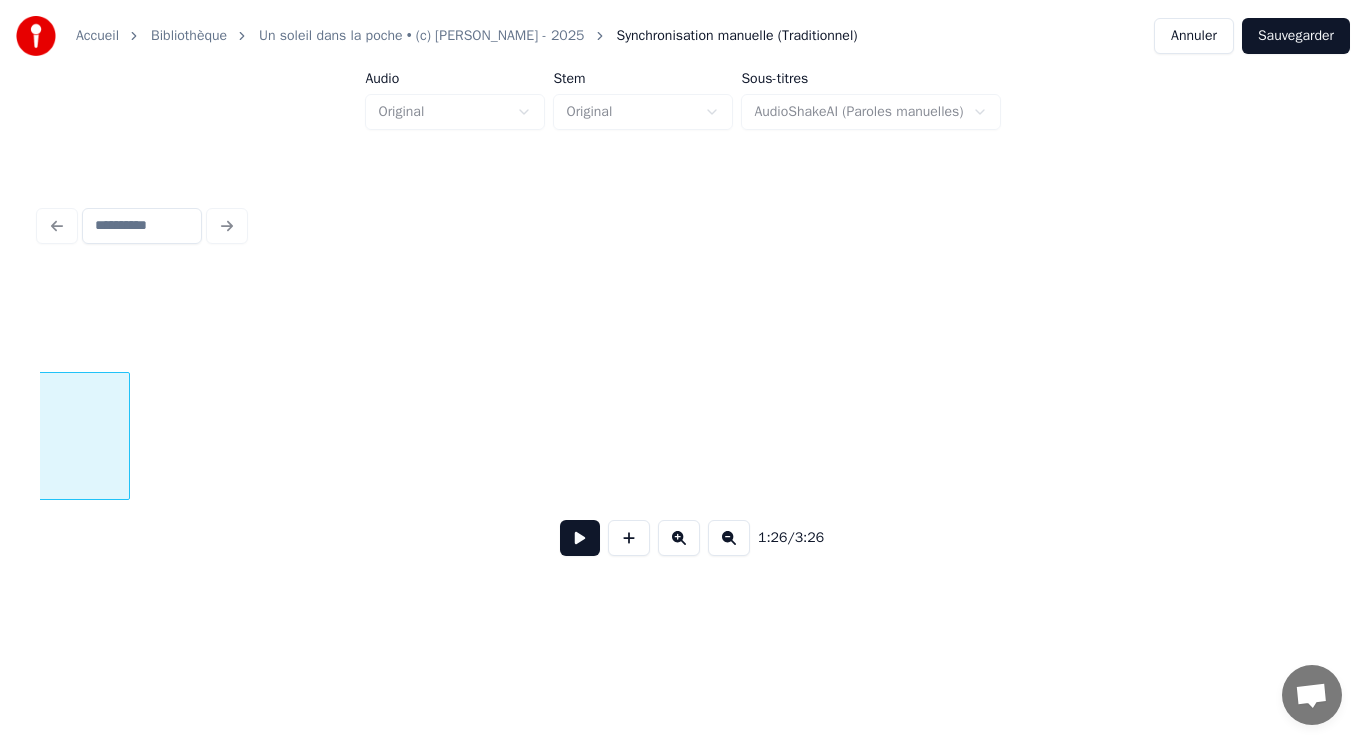 click at bounding box center (126, 436) 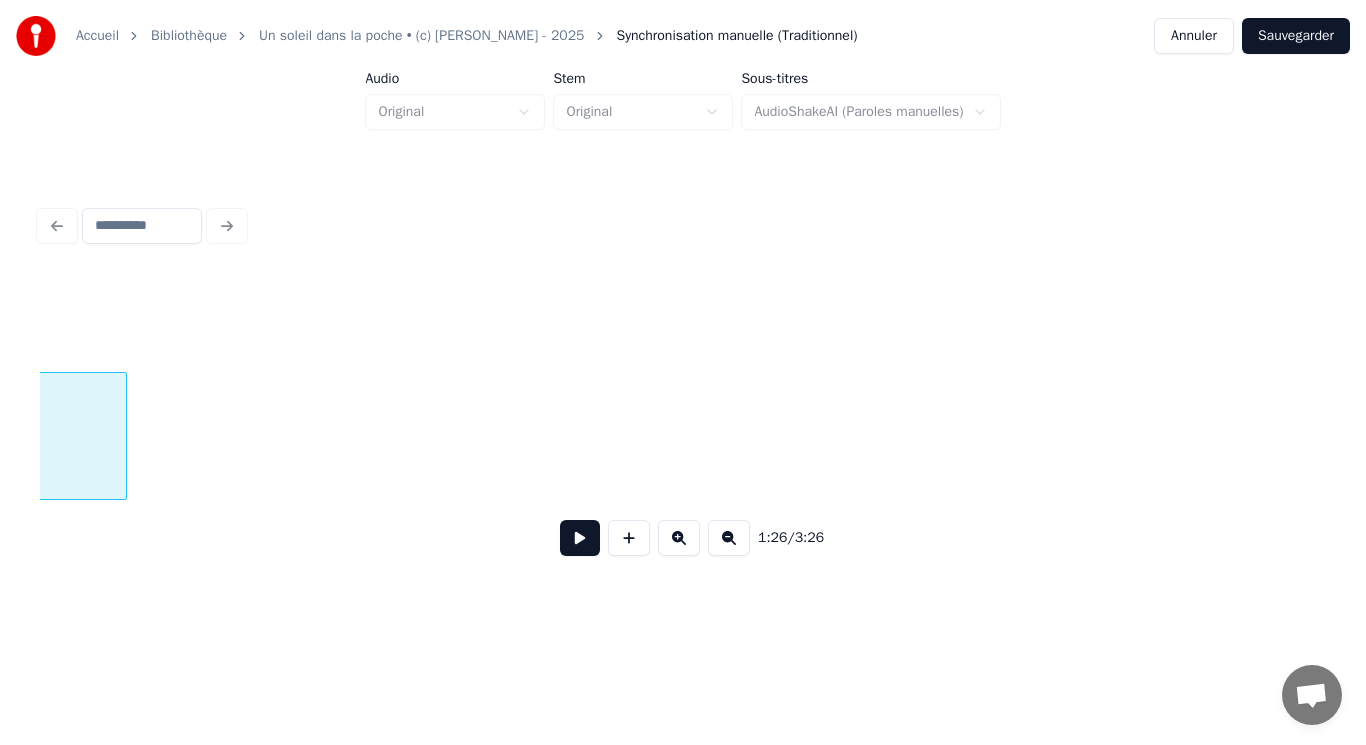 scroll, scrollTop: 0, scrollLeft: 25968, axis: horizontal 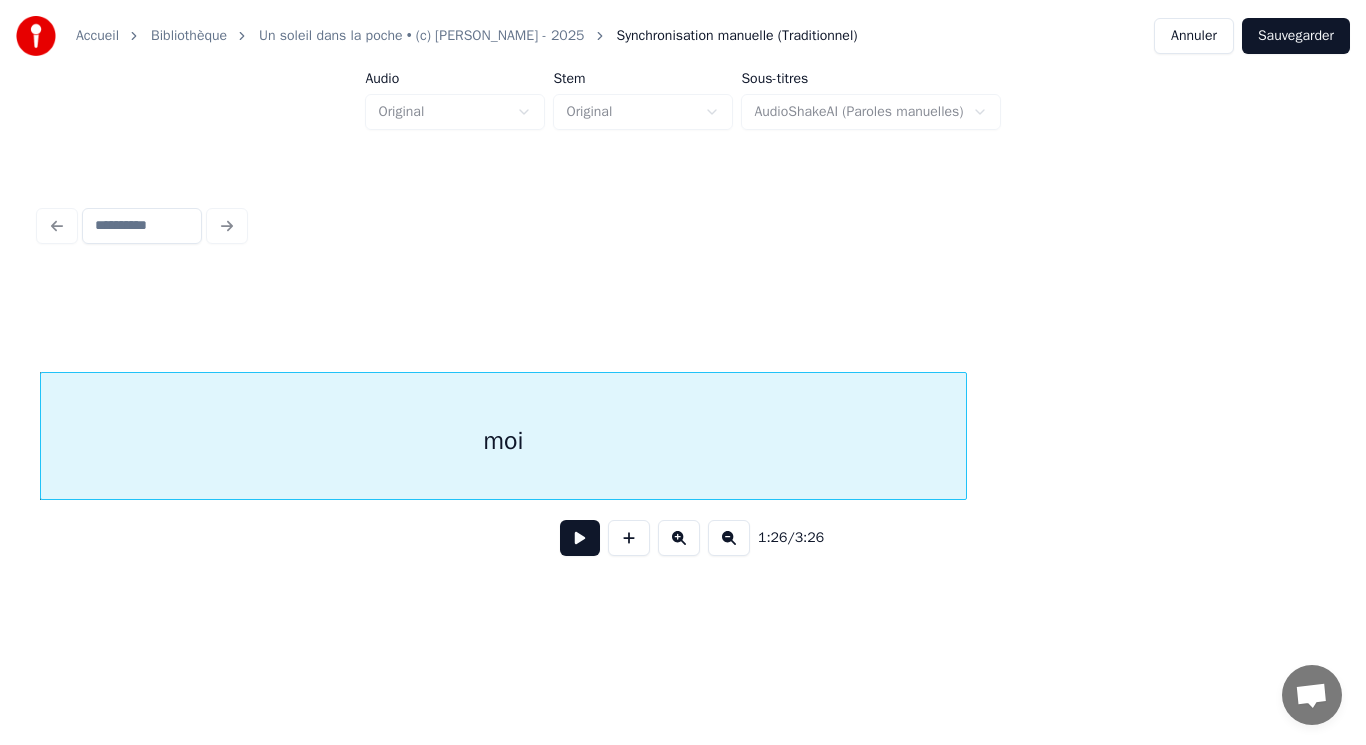 click on "moi" at bounding box center (503, 436) 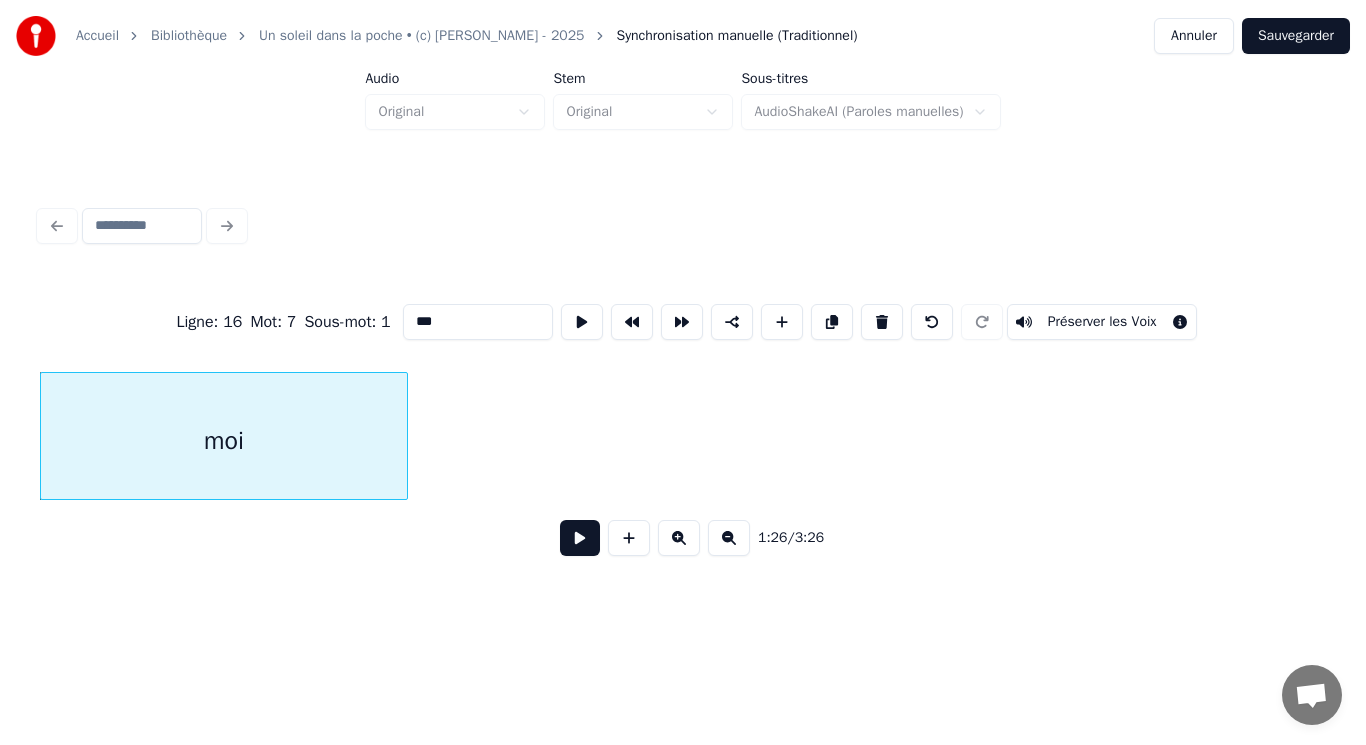 click at bounding box center (404, 436) 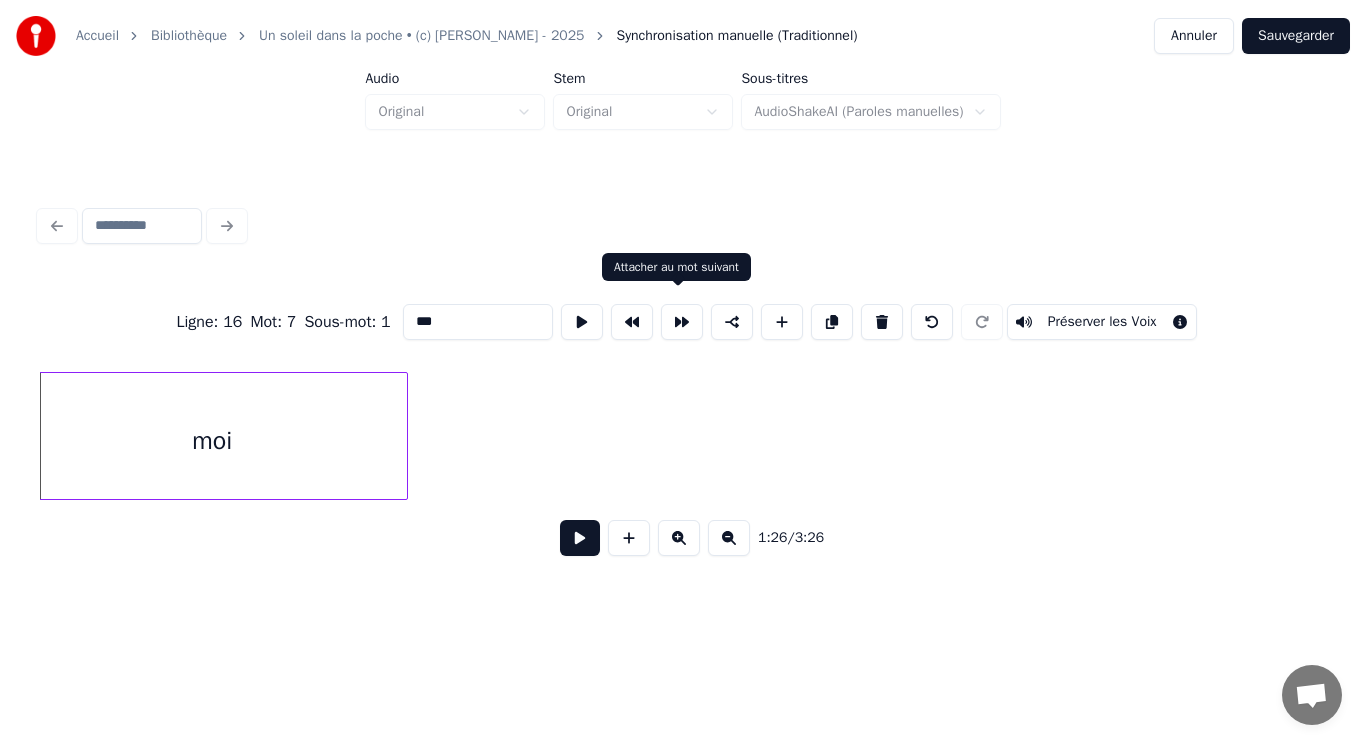 click at bounding box center (682, 322) 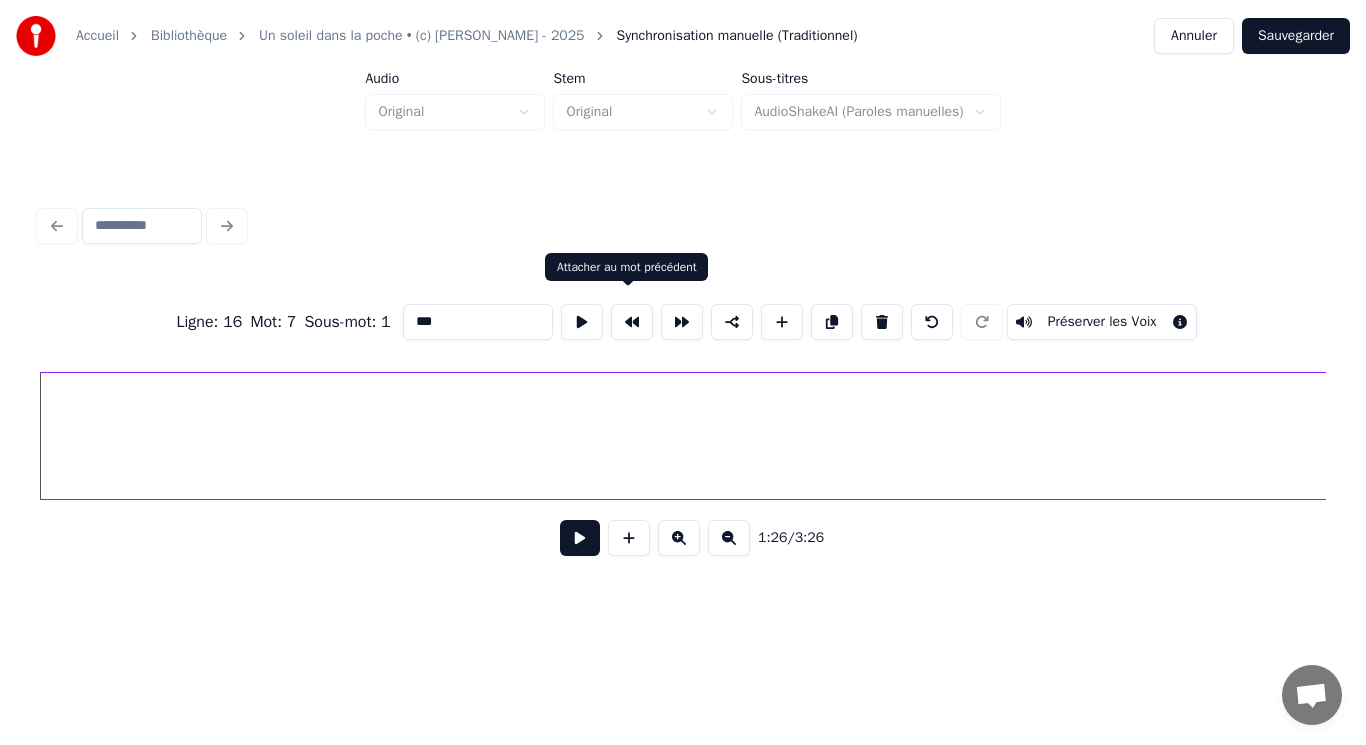 click at bounding box center (632, 322) 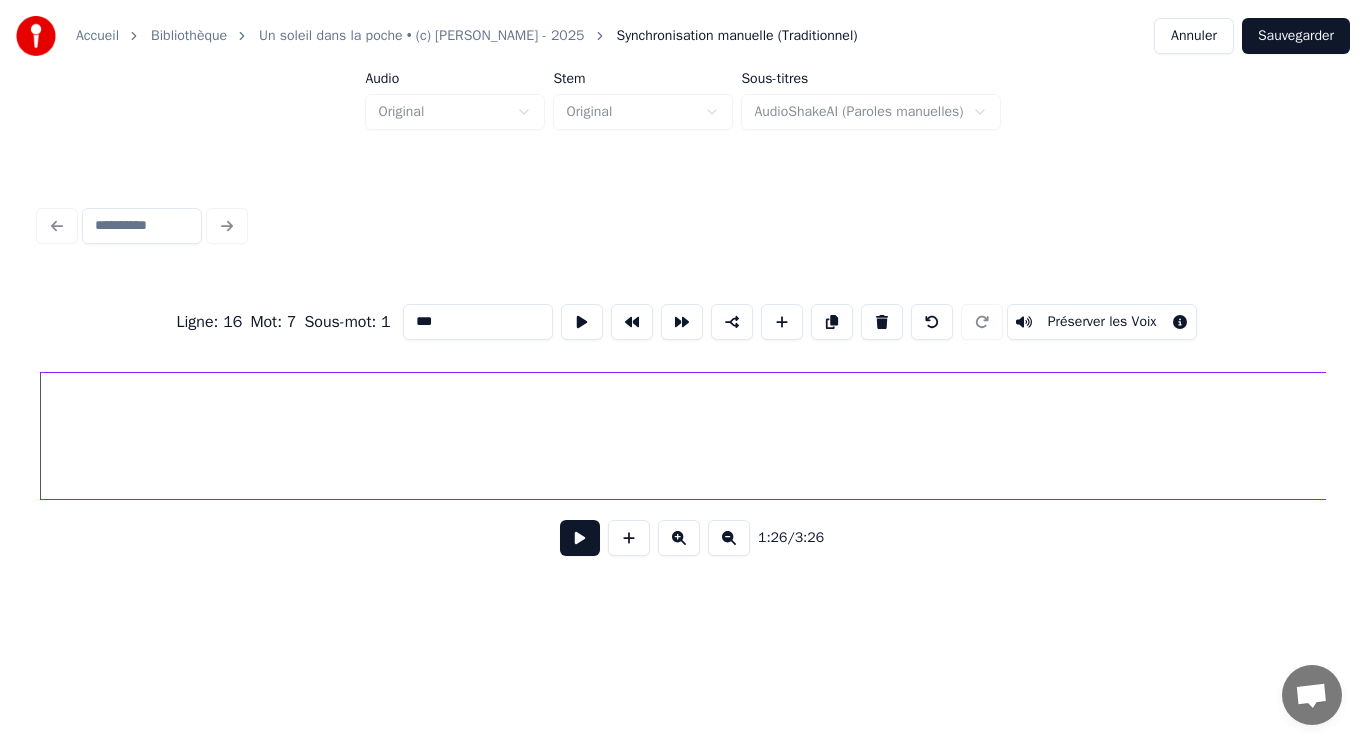 click at bounding box center (632, 322) 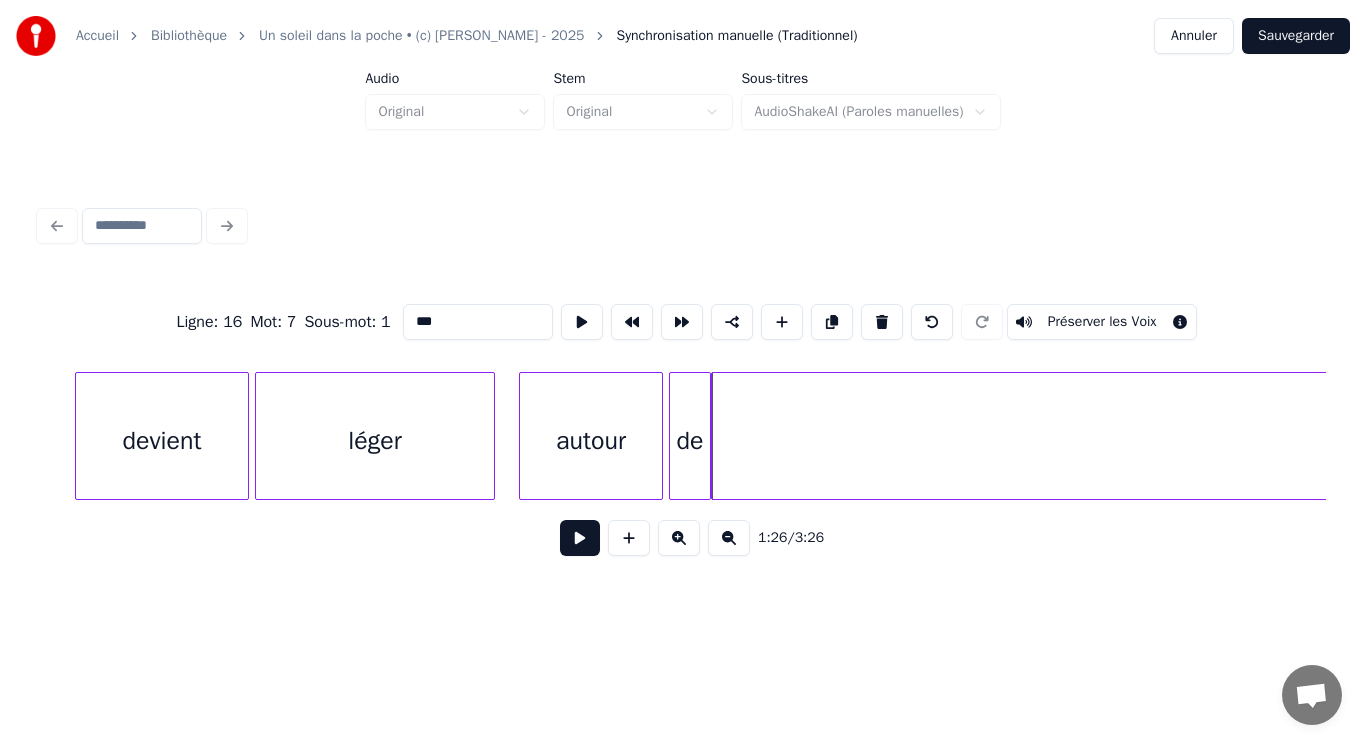 scroll, scrollTop: 0, scrollLeft: 25471, axis: horizontal 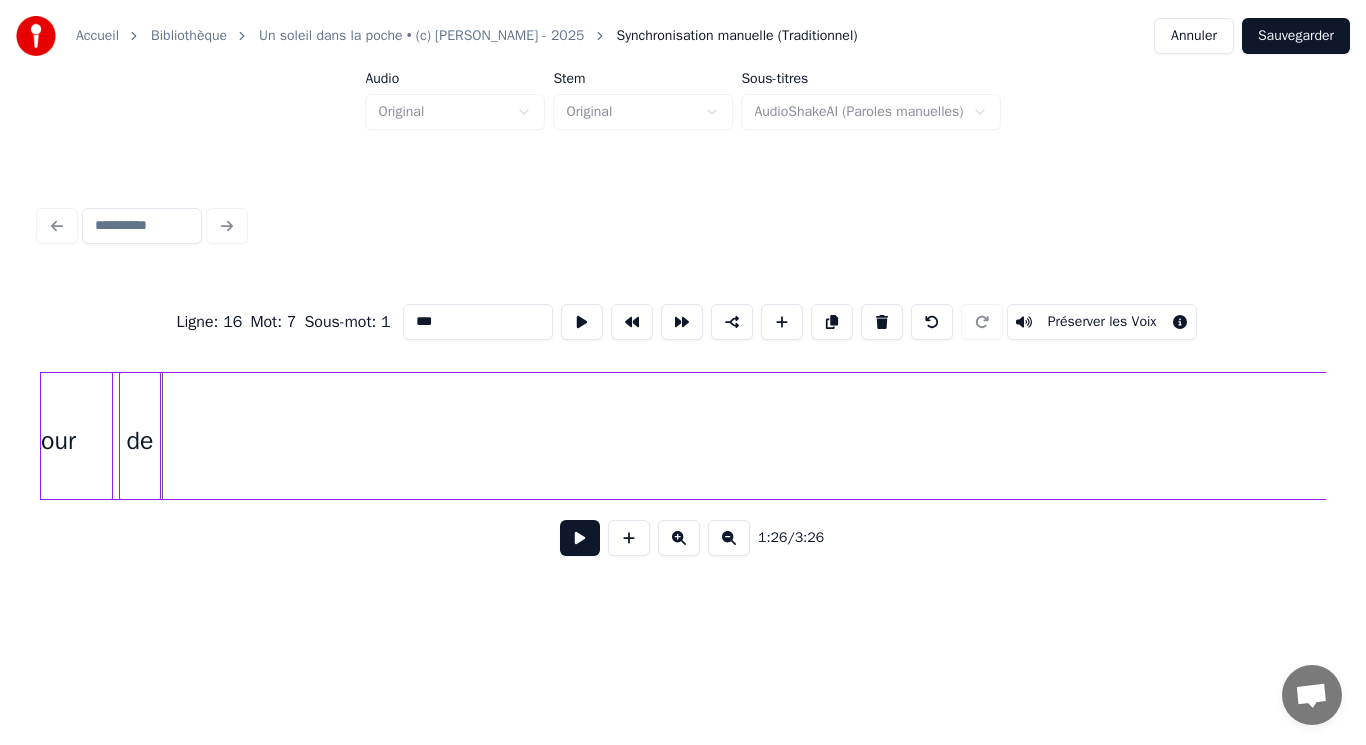 click on "moi" at bounding box center [2595, 441] 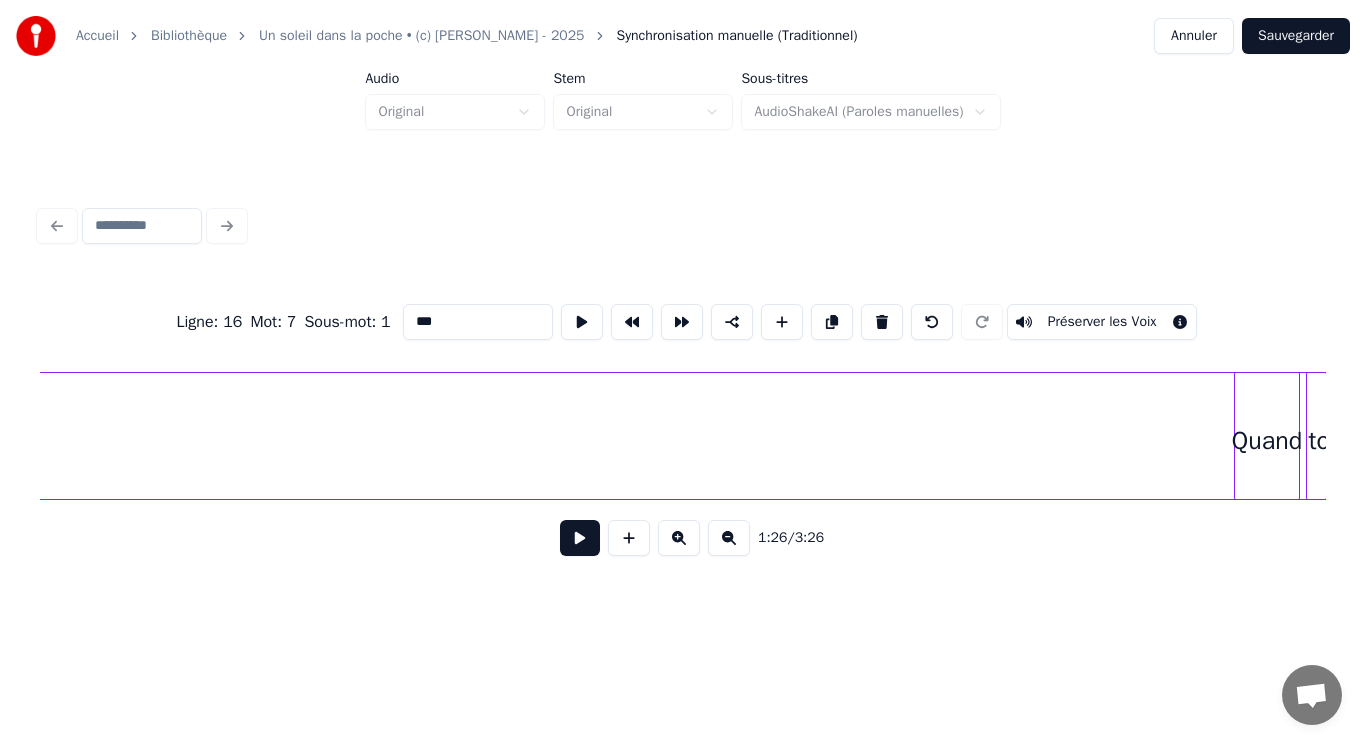 click on "moi" at bounding box center [-1230, 441] 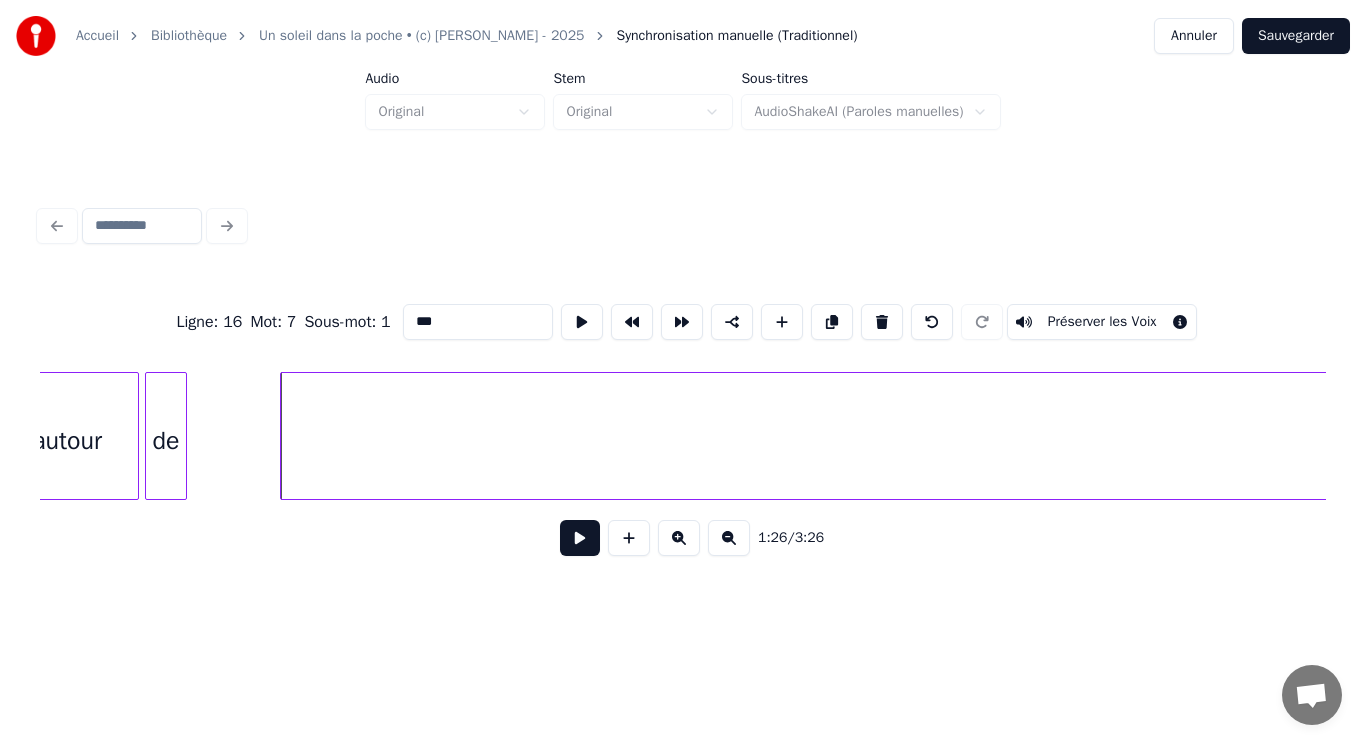 scroll, scrollTop: 0, scrollLeft: 25677, axis: horizontal 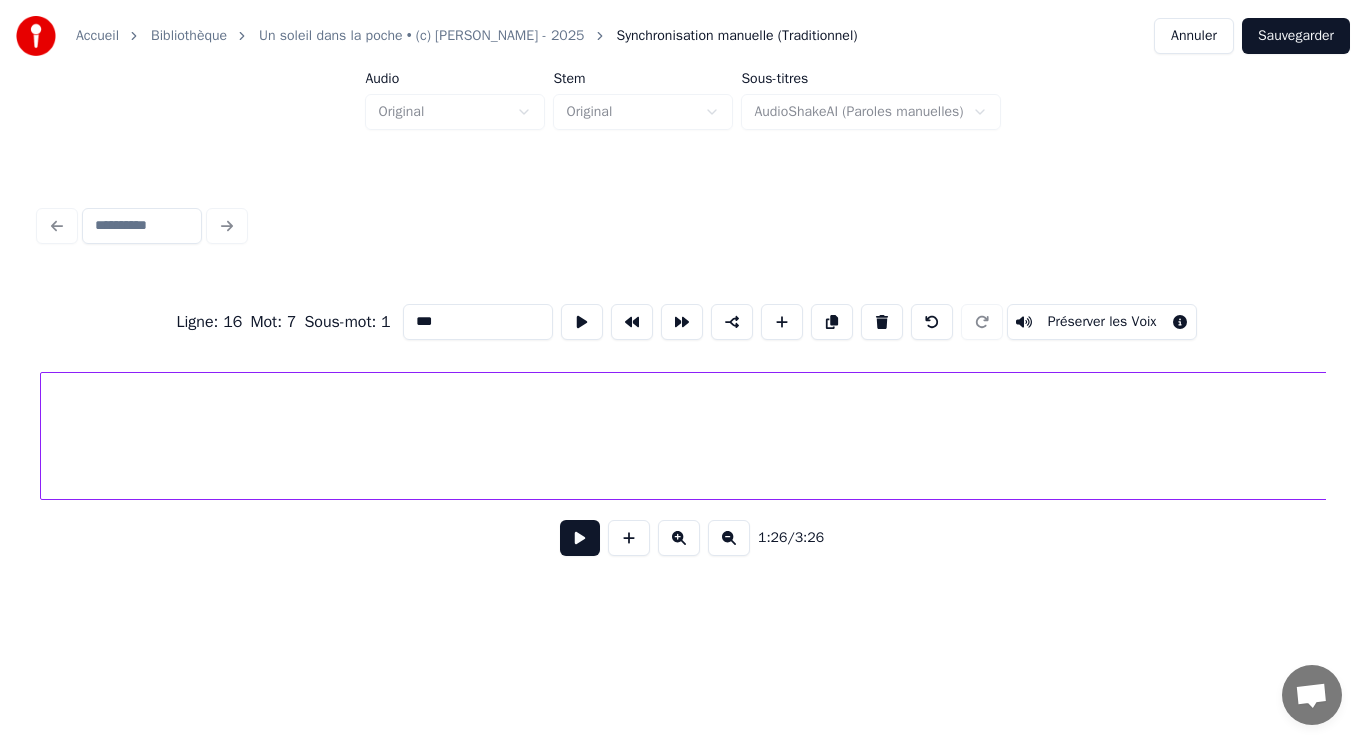 click on "moi" at bounding box center [2595, 441] 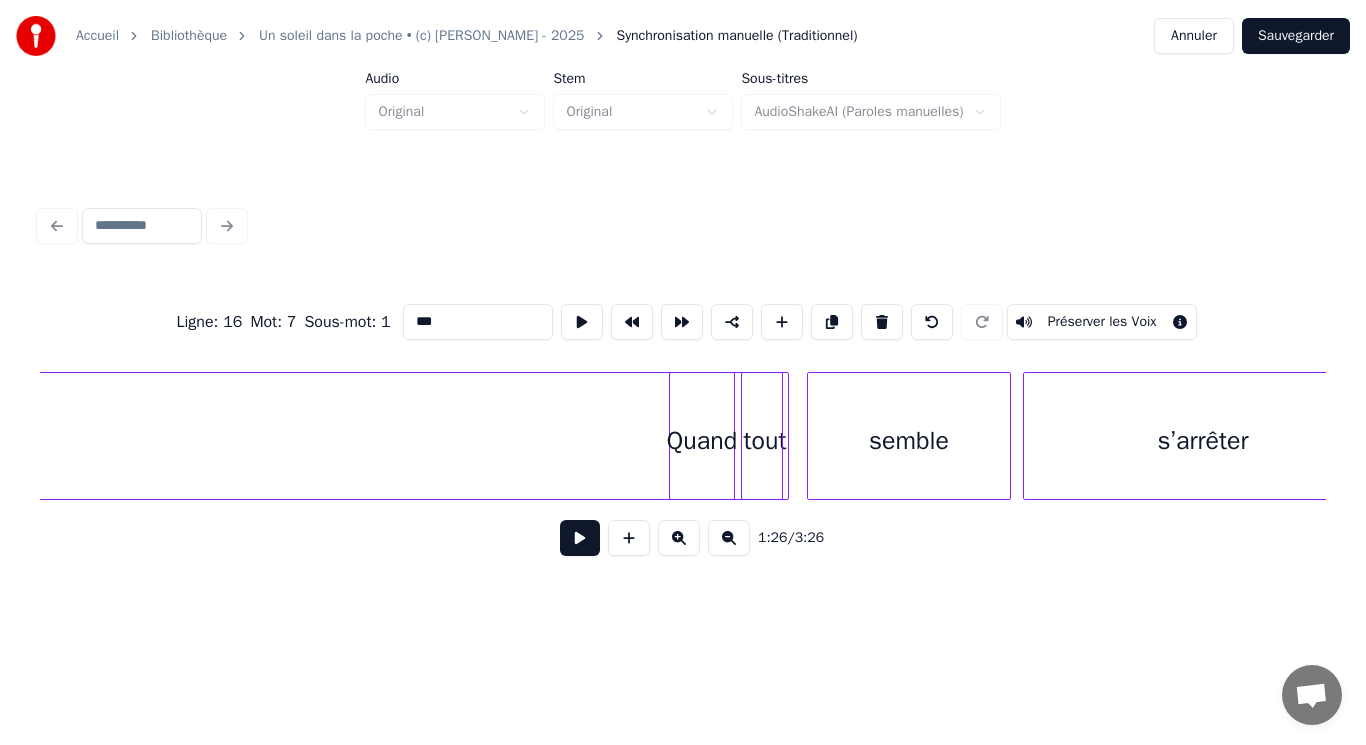 scroll, scrollTop: 0, scrollLeft: 30278, axis: horizontal 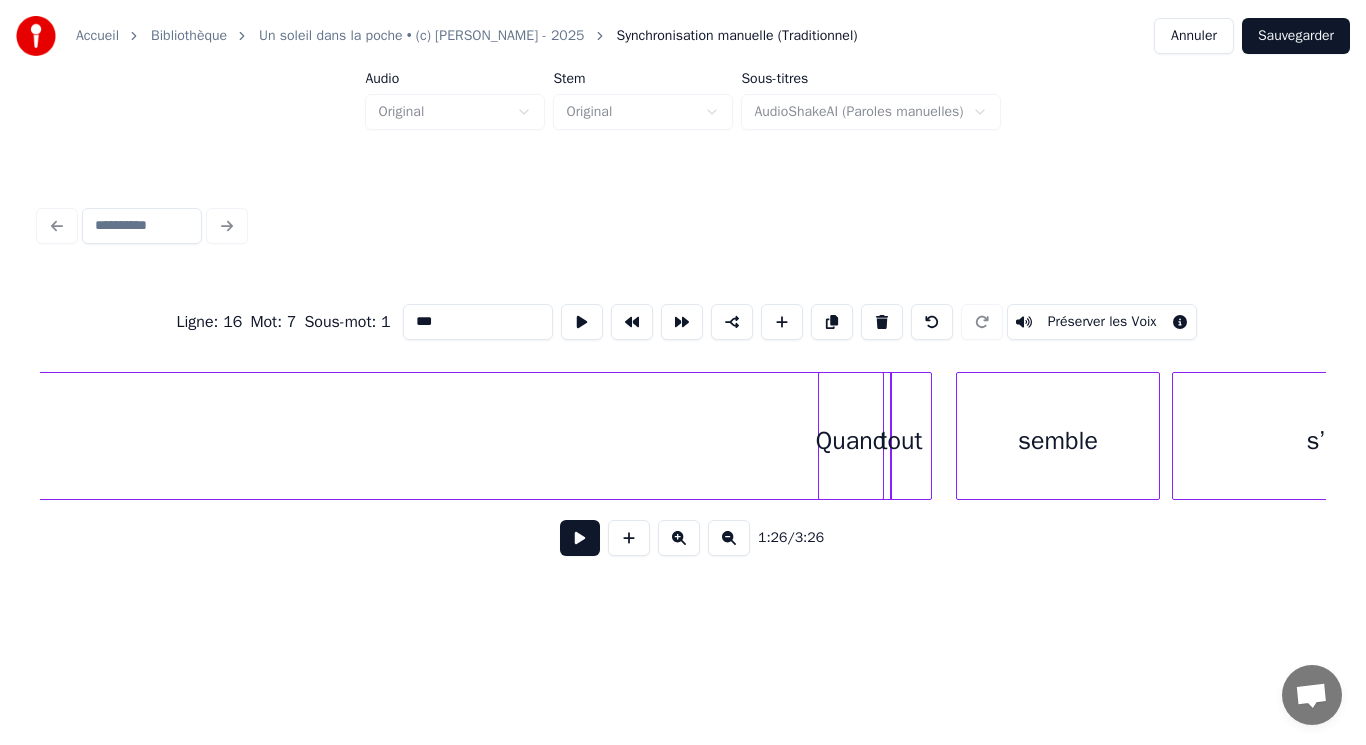 click on "s’arrêter semble tout moi Quand" at bounding box center [782, 436] 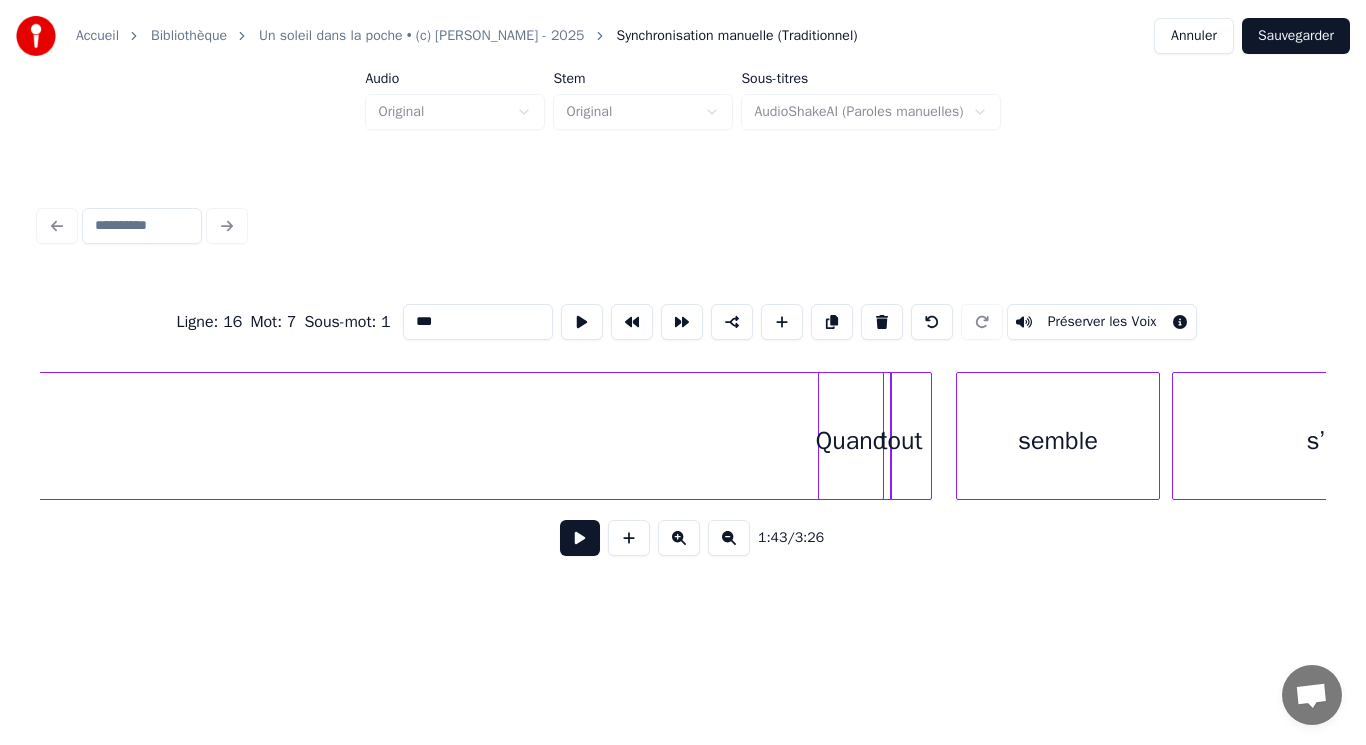 click on "moi" at bounding box center (-1625, 441) 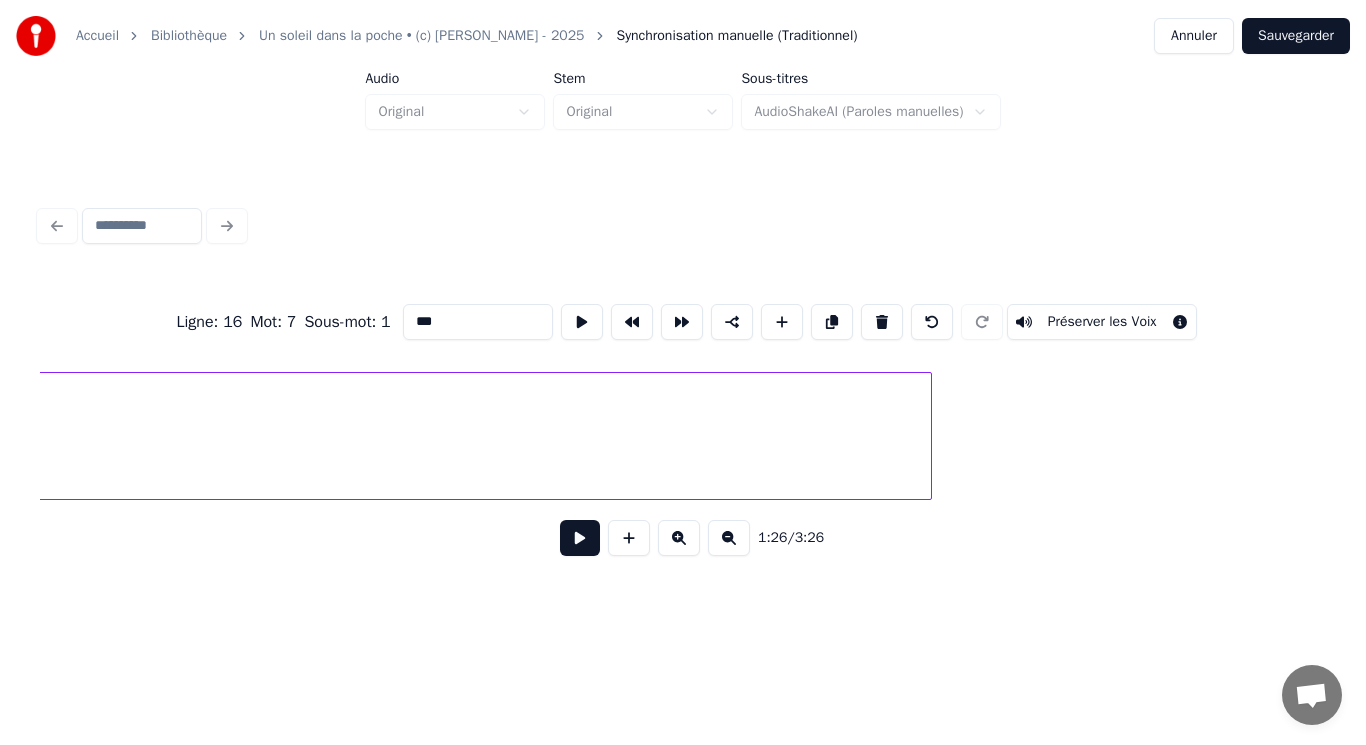 scroll, scrollTop: 0, scrollLeft: 26058, axis: horizontal 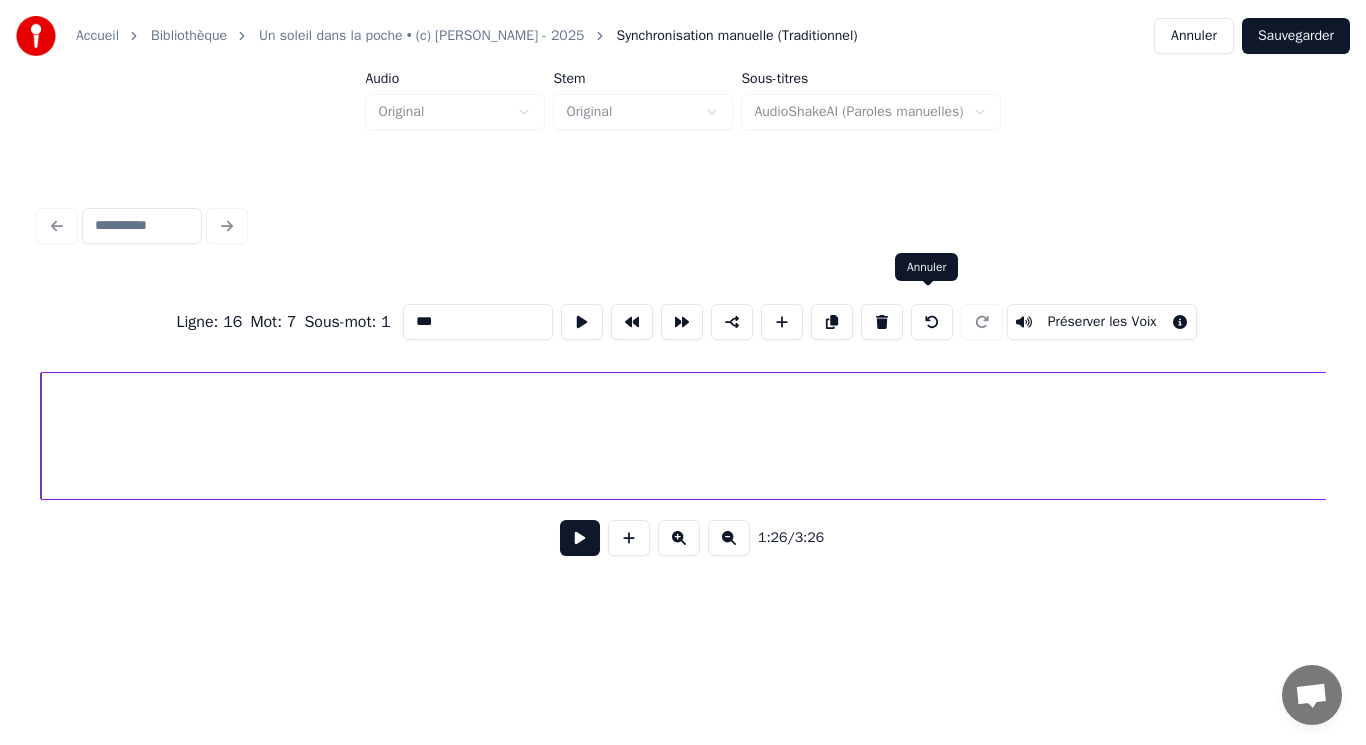 click at bounding box center [932, 322] 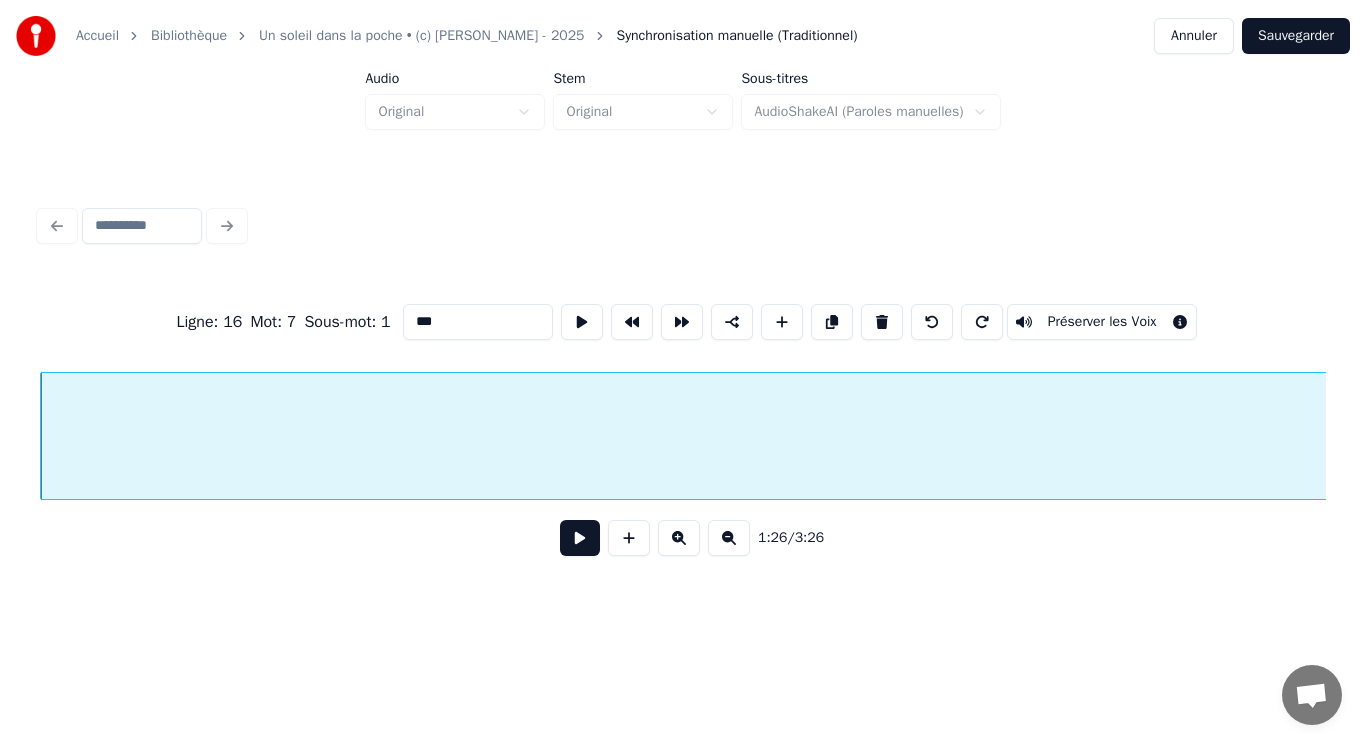 click at bounding box center [932, 322] 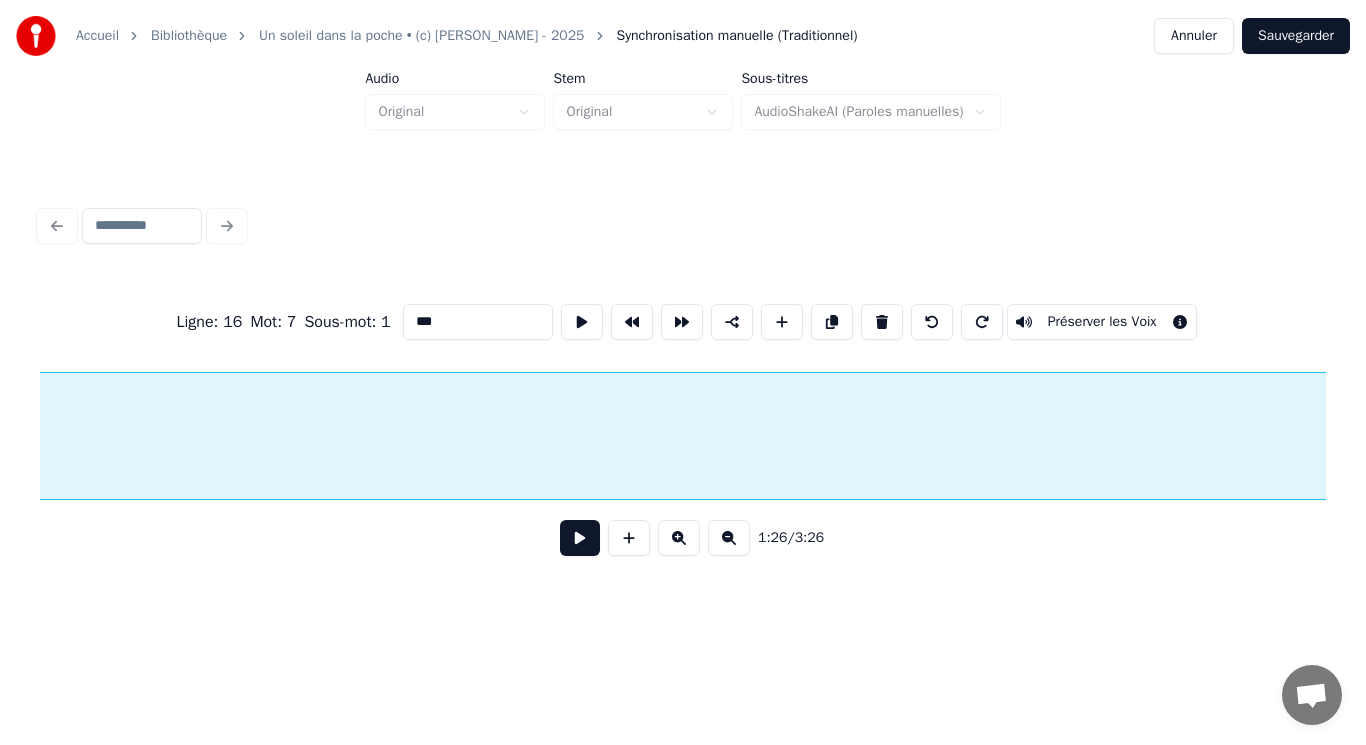 scroll, scrollTop: 0, scrollLeft: 26037, axis: horizontal 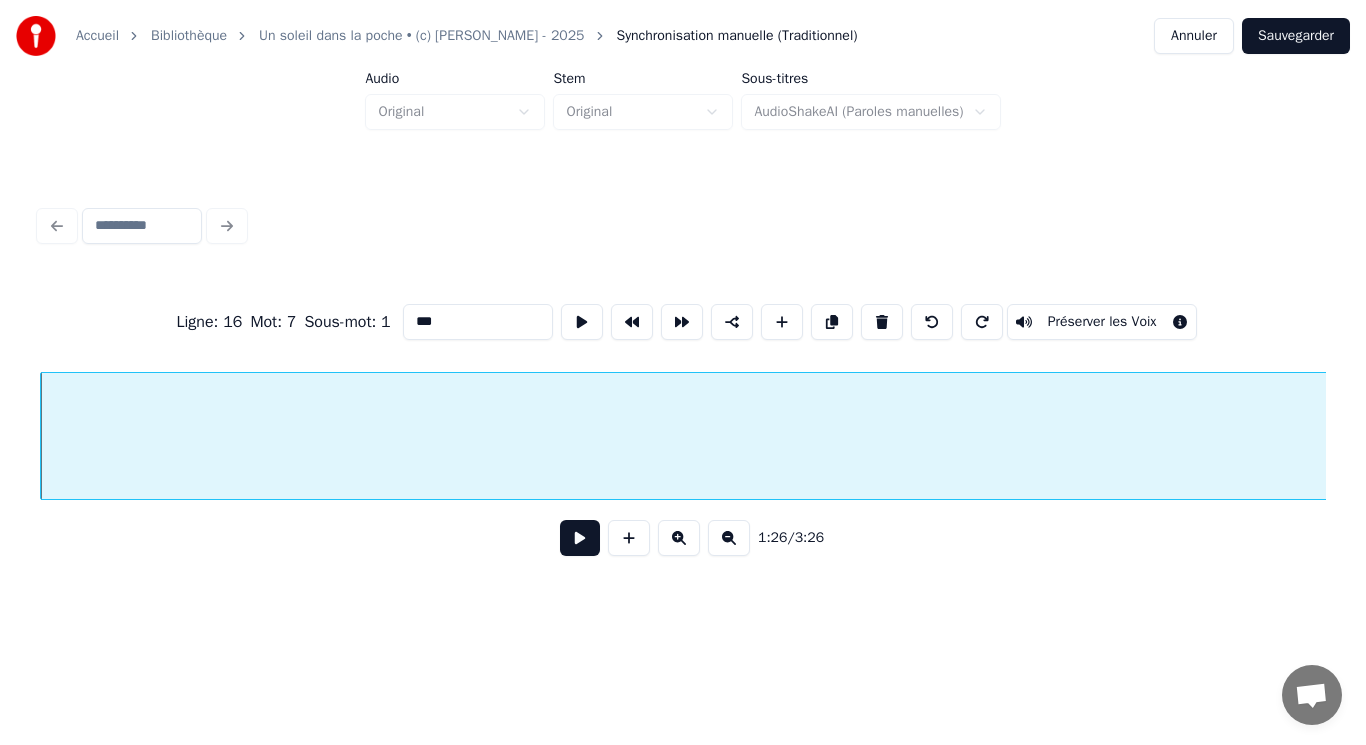click at bounding box center (932, 322) 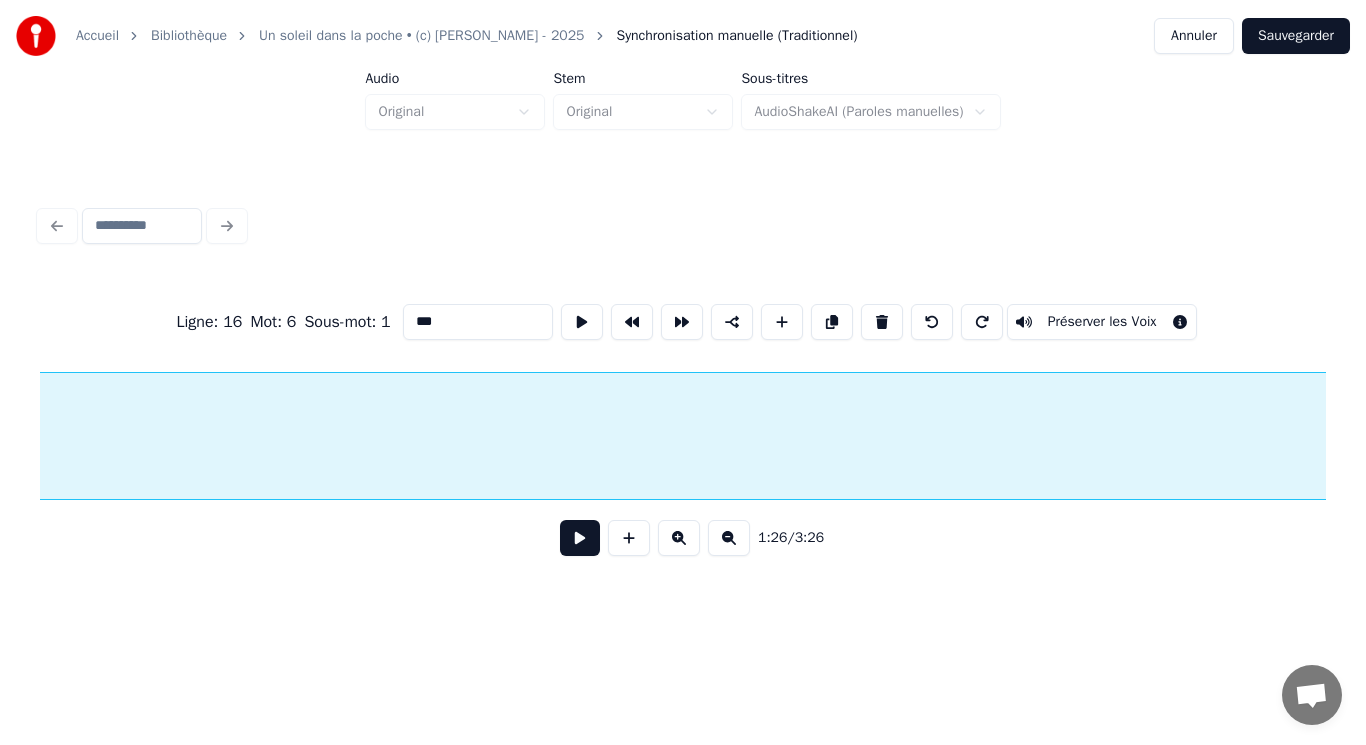 scroll, scrollTop: 0, scrollLeft: 25823, axis: horizontal 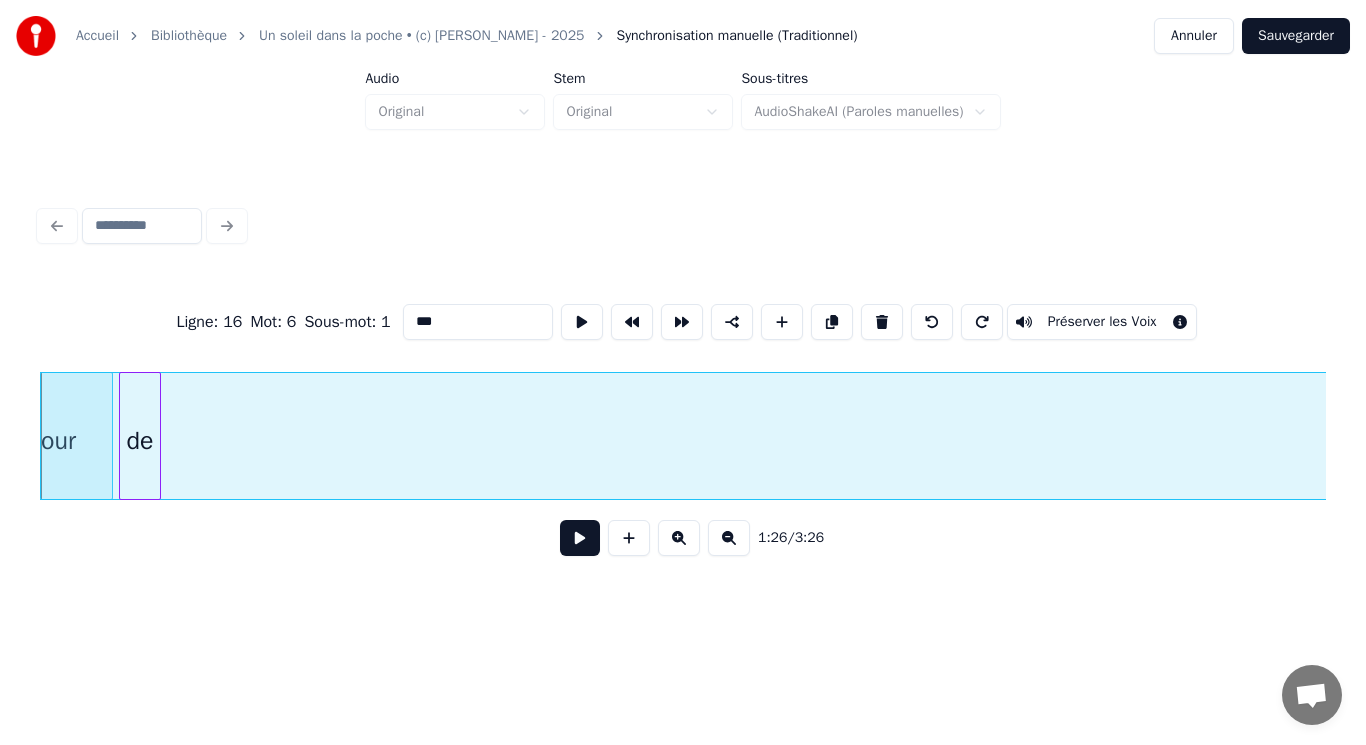 click at bounding box center (932, 322) 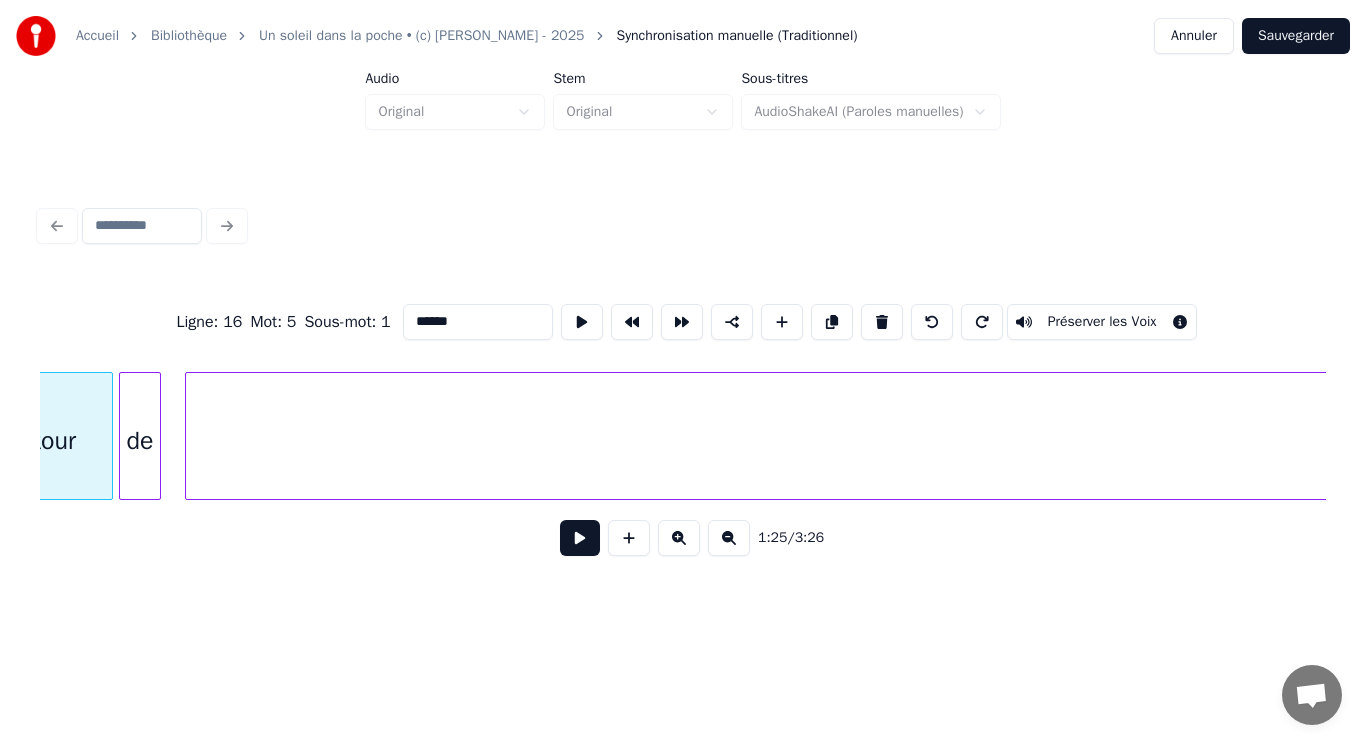 scroll, scrollTop: 0, scrollLeft: 25752, axis: horizontal 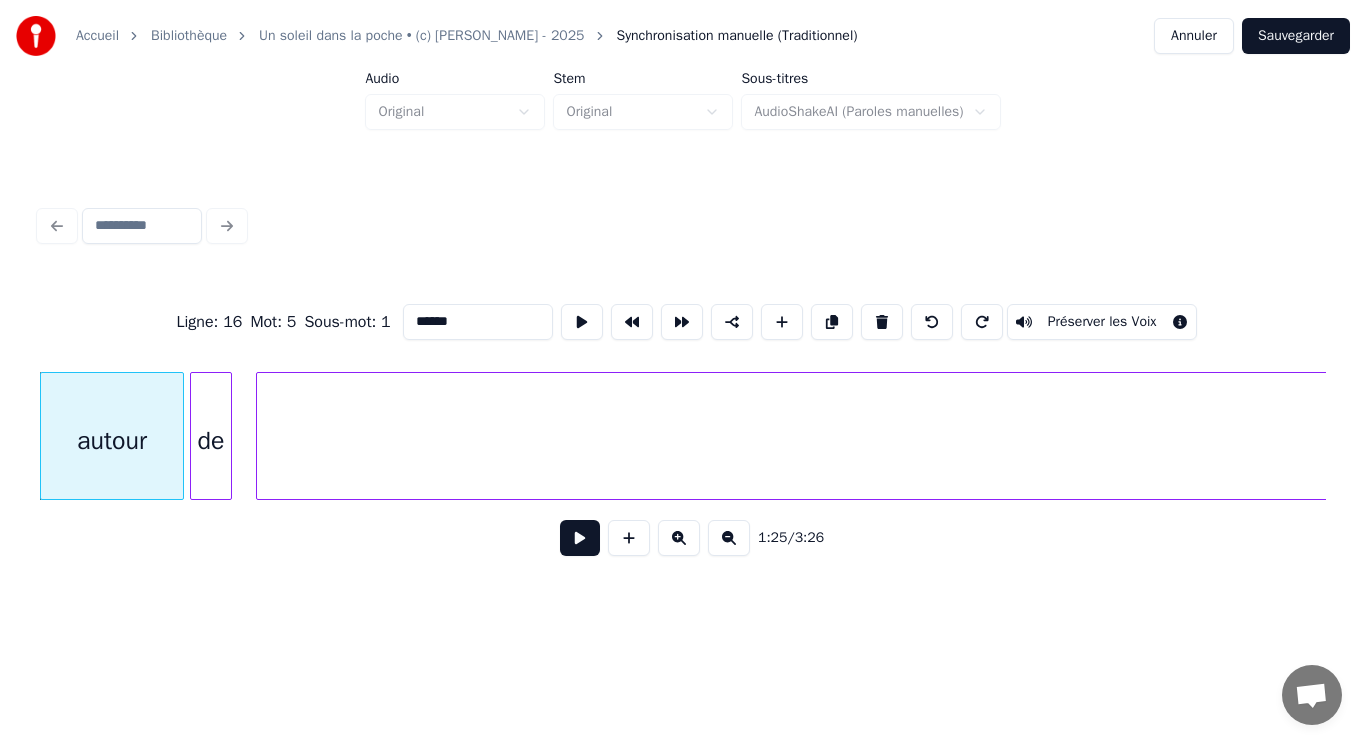 click at bounding box center (932, 322) 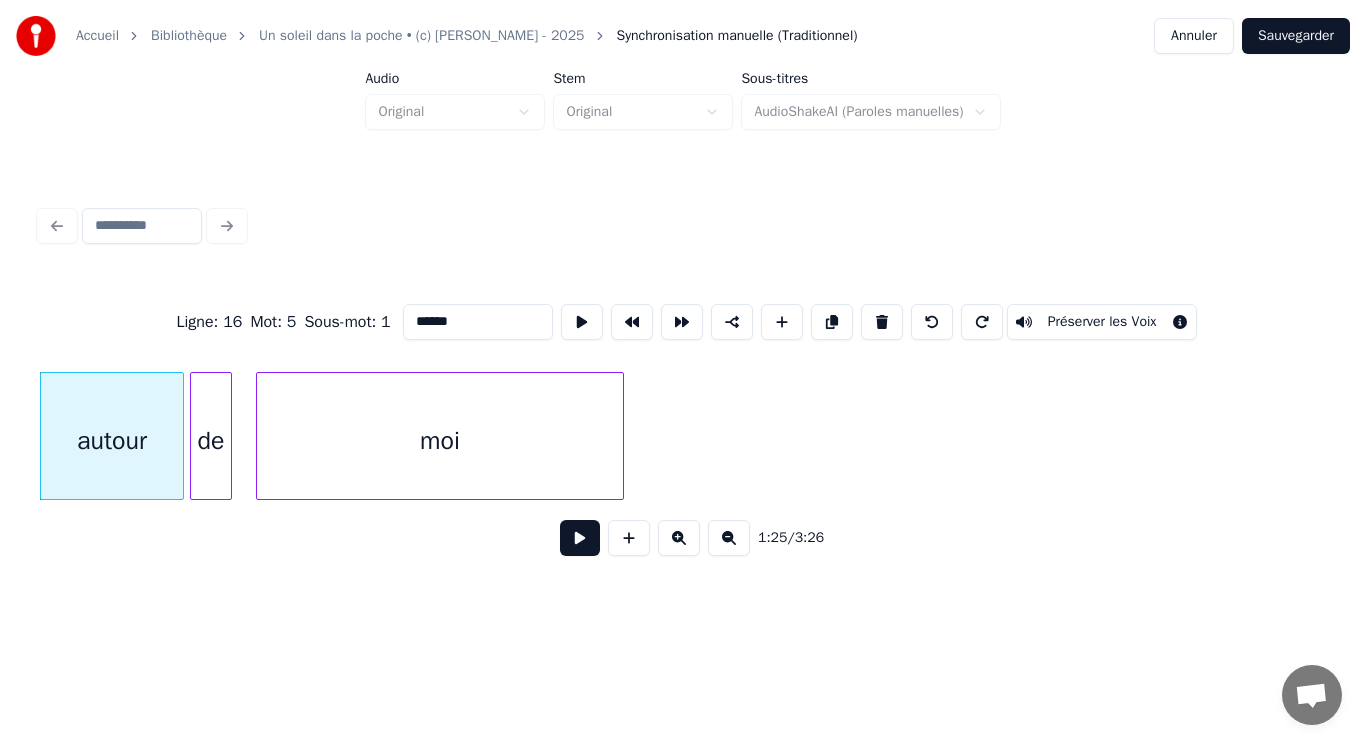 click on "1:25  /  3:26" at bounding box center [683, 538] 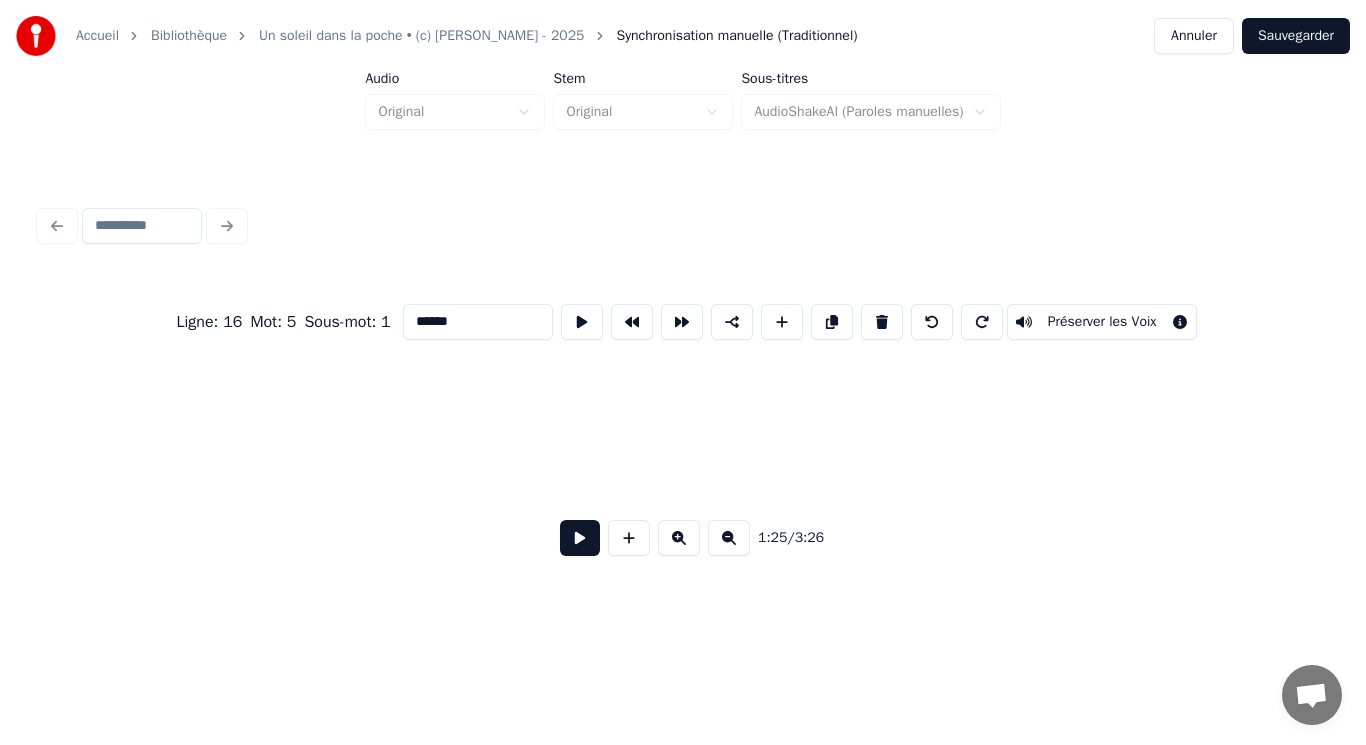 scroll, scrollTop: 0, scrollLeft: 0, axis: both 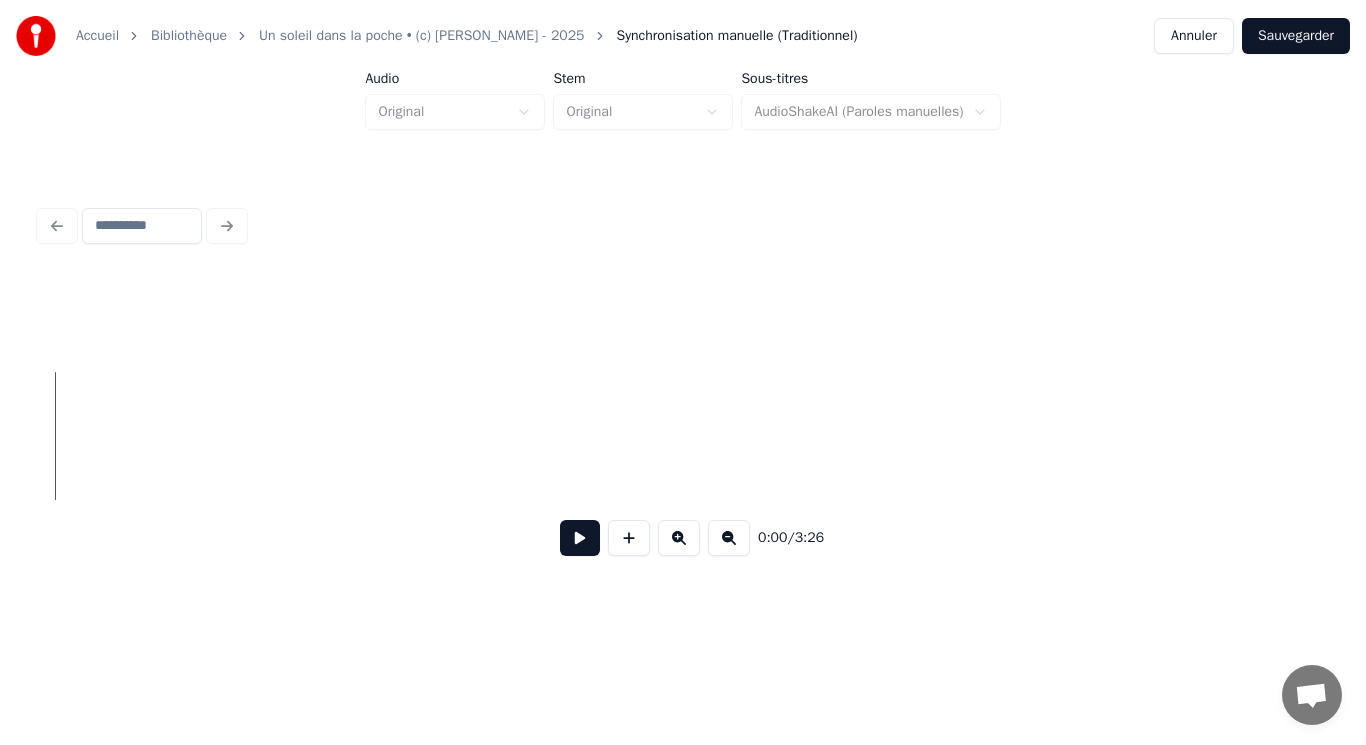click at bounding box center (580, 538) 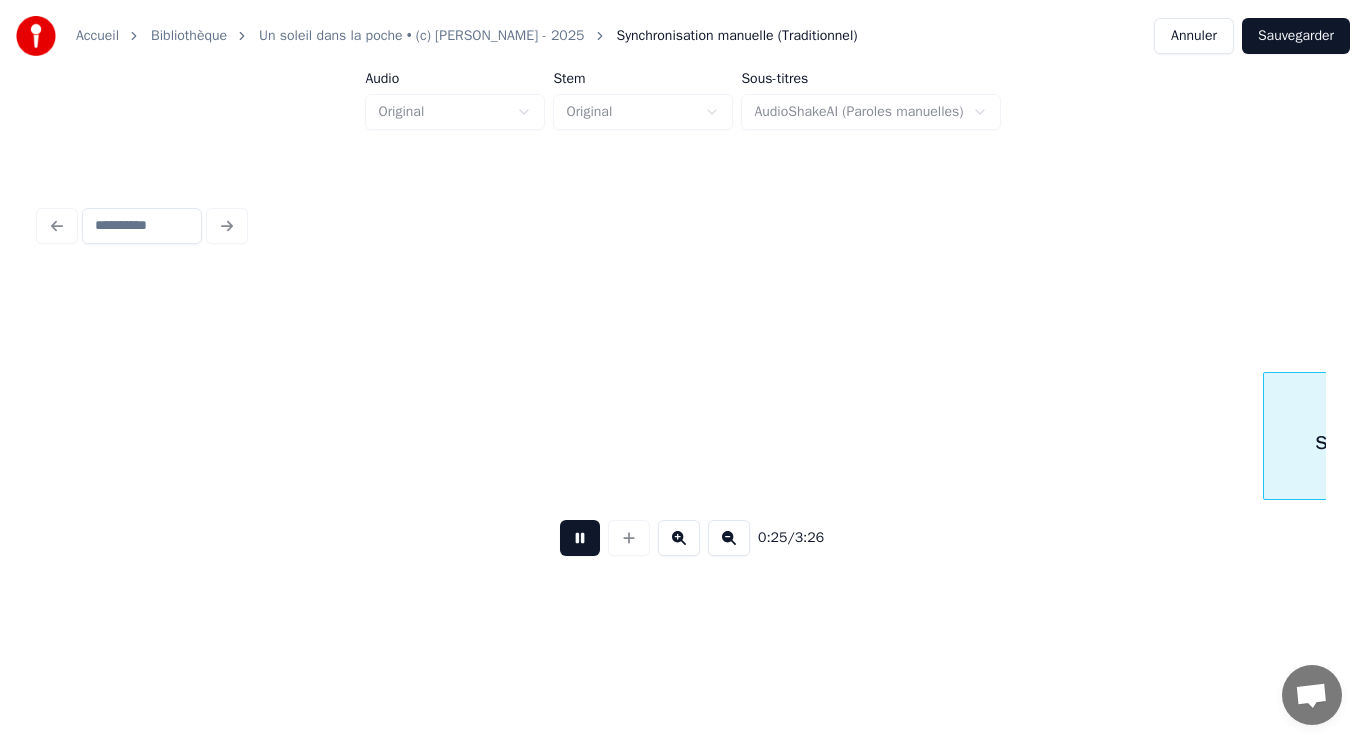 scroll, scrollTop: 0, scrollLeft: 7726, axis: horizontal 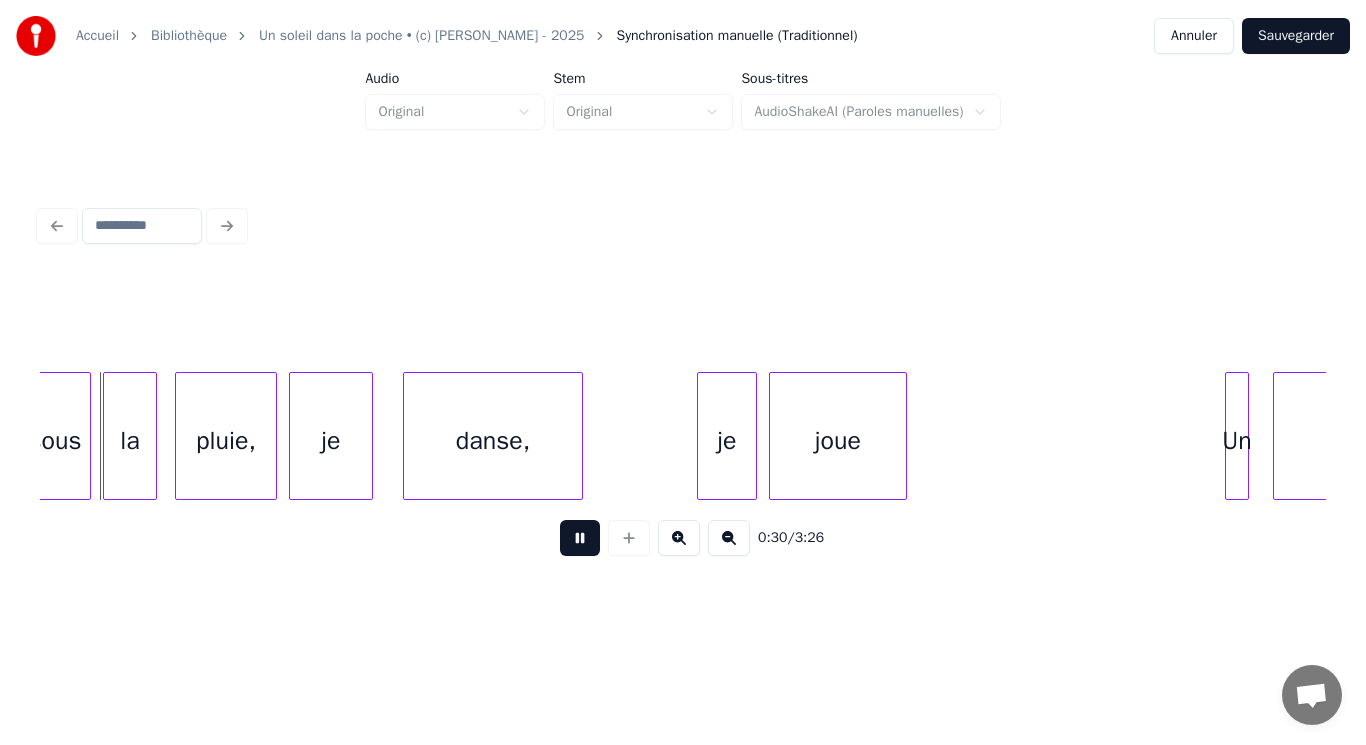 click at bounding box center (580, 538) 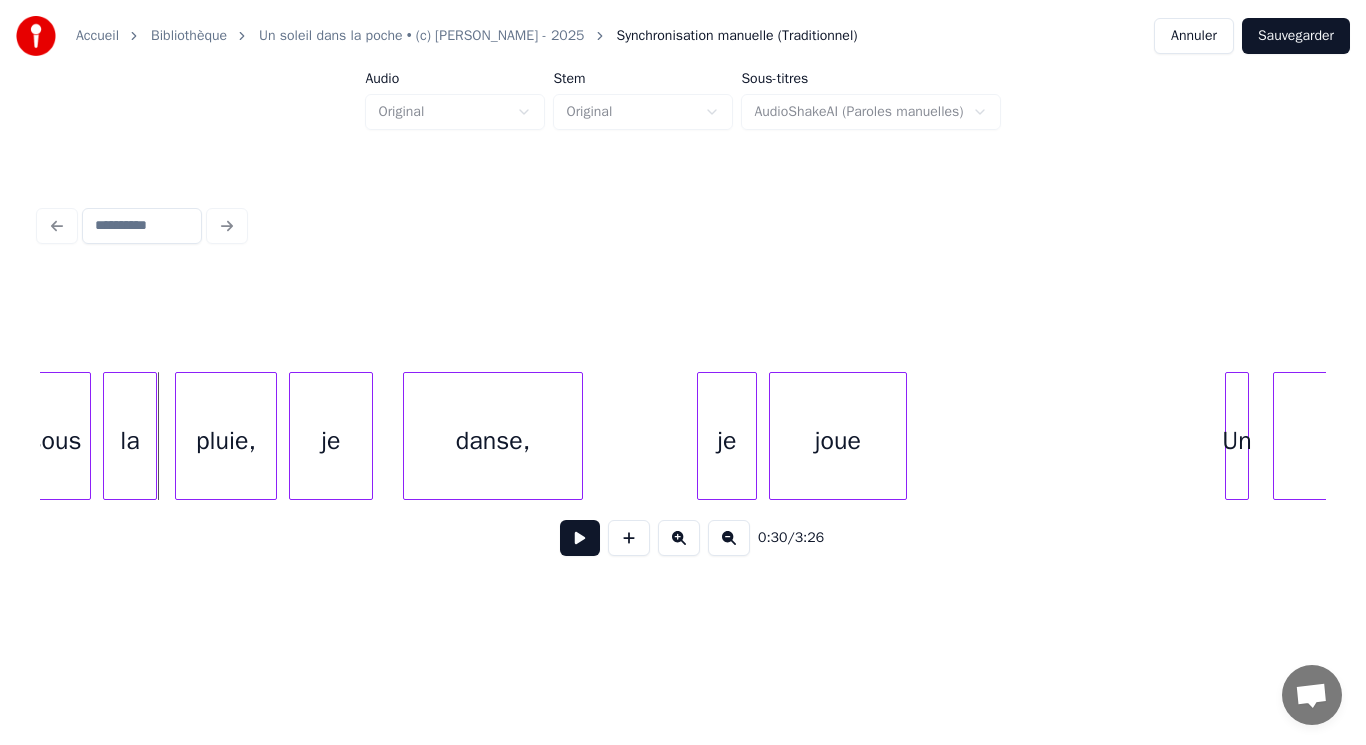 click at bounding box center (580, 538) 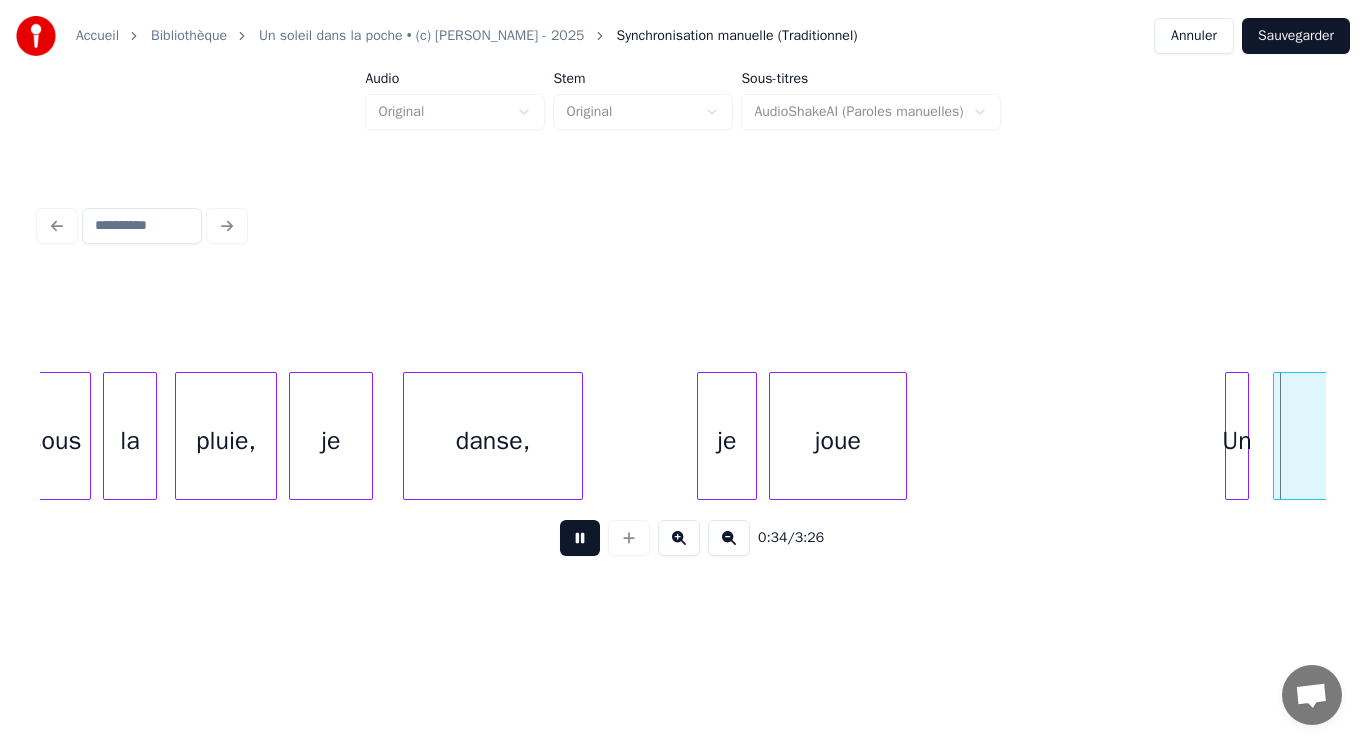 click at bounding box center [580, 538] 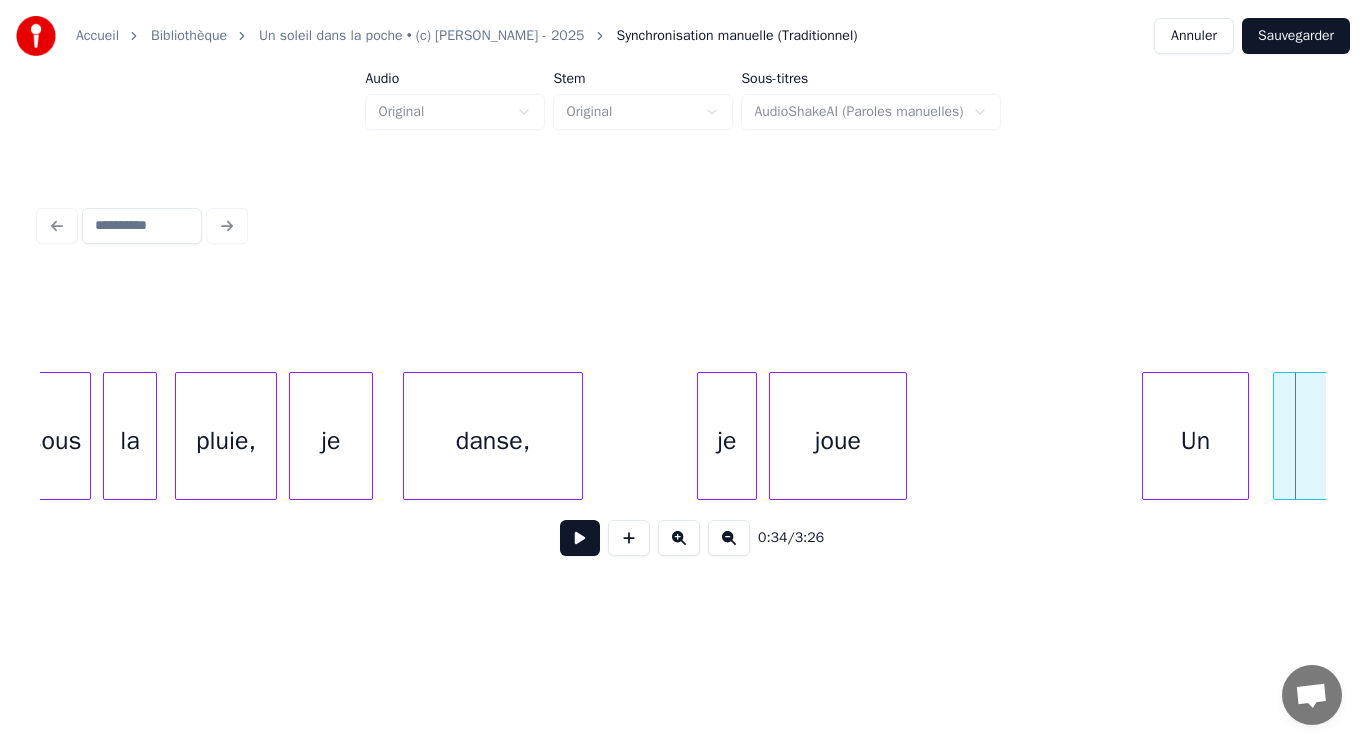 click at bounding box center [1146, 436] 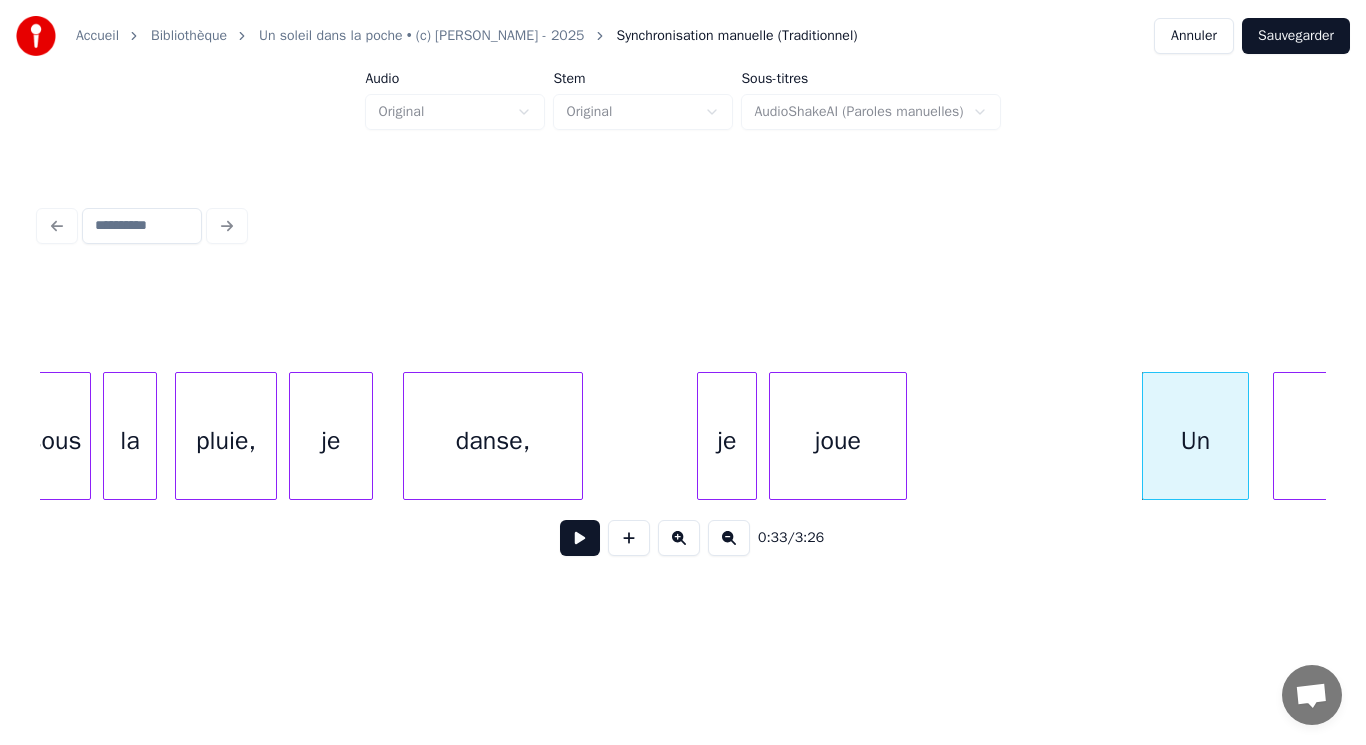 click at bounding box center [580, 538] 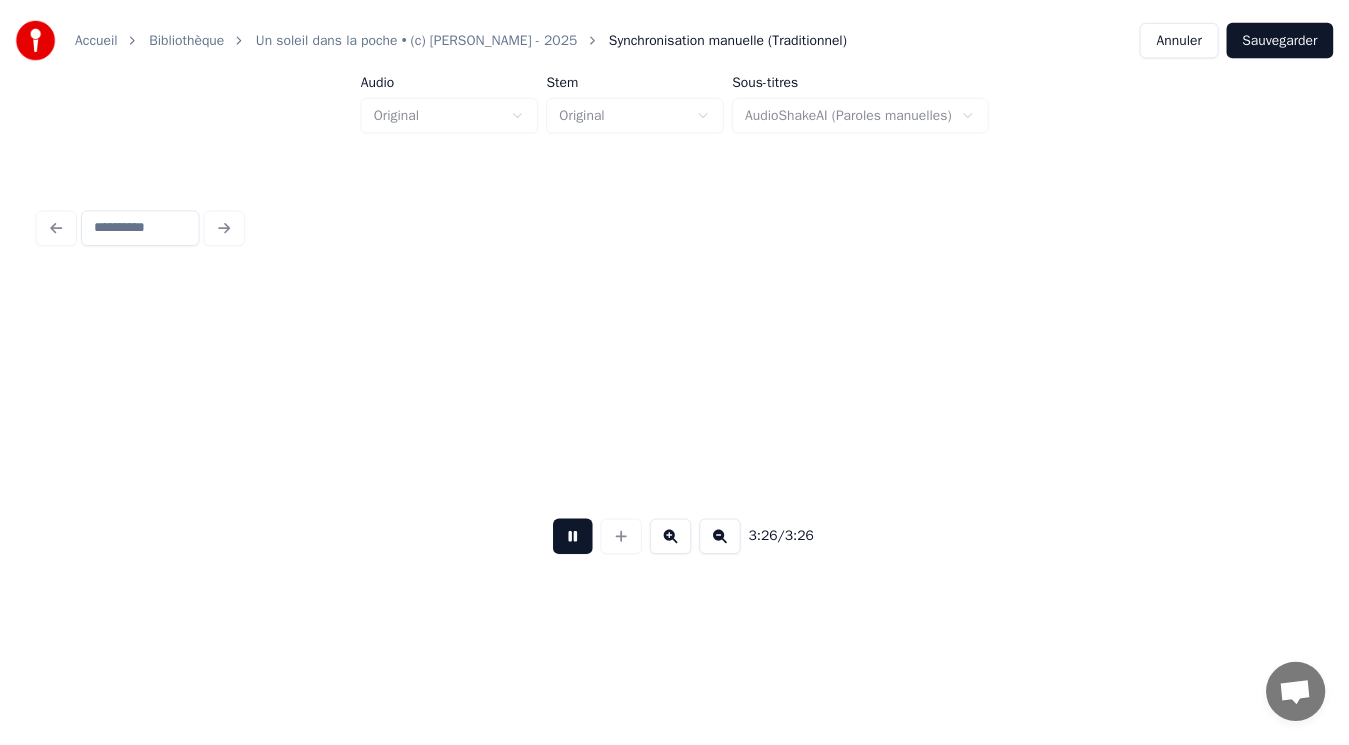 scroll, scrollTop: 0, scrollLeft: 60754, axis: horizontal 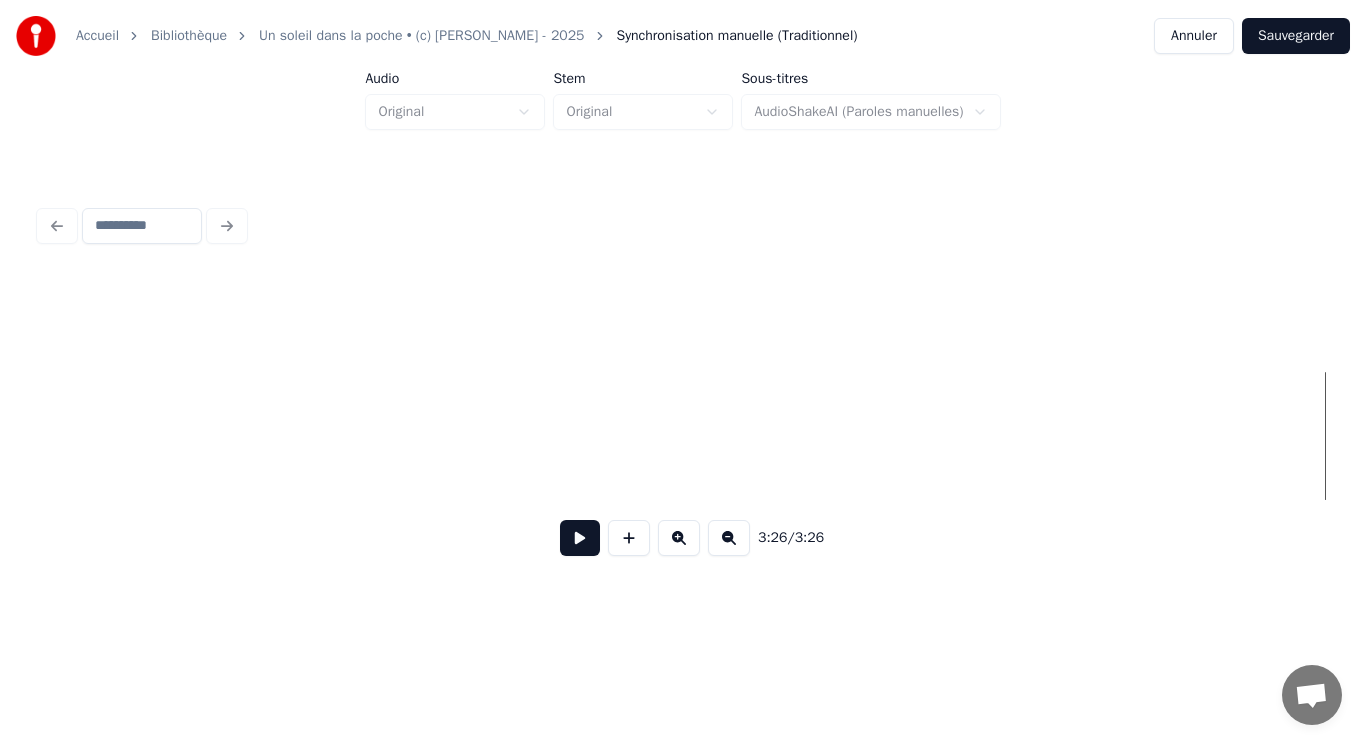 click on "Sauvegarder" at bounding box center [1296, 36] 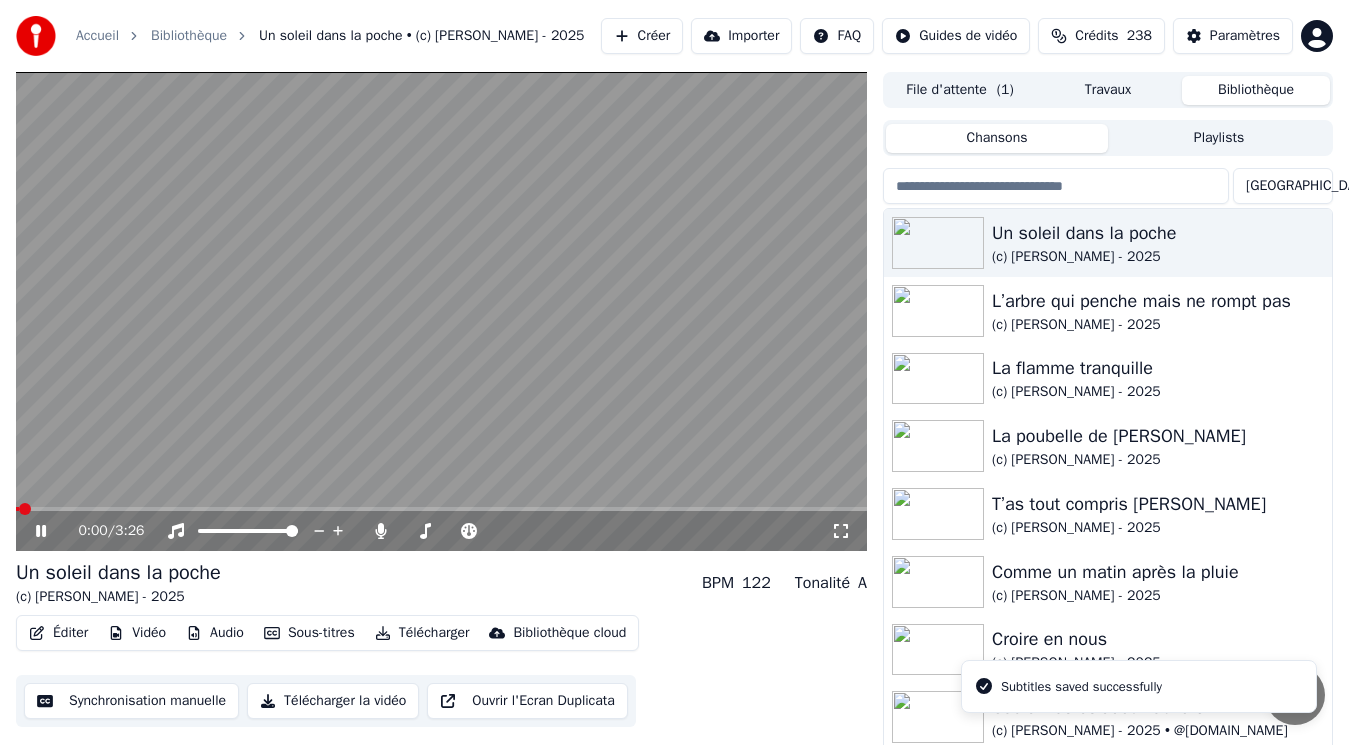 click on "Télécharger" at bounding box center [422, 633] 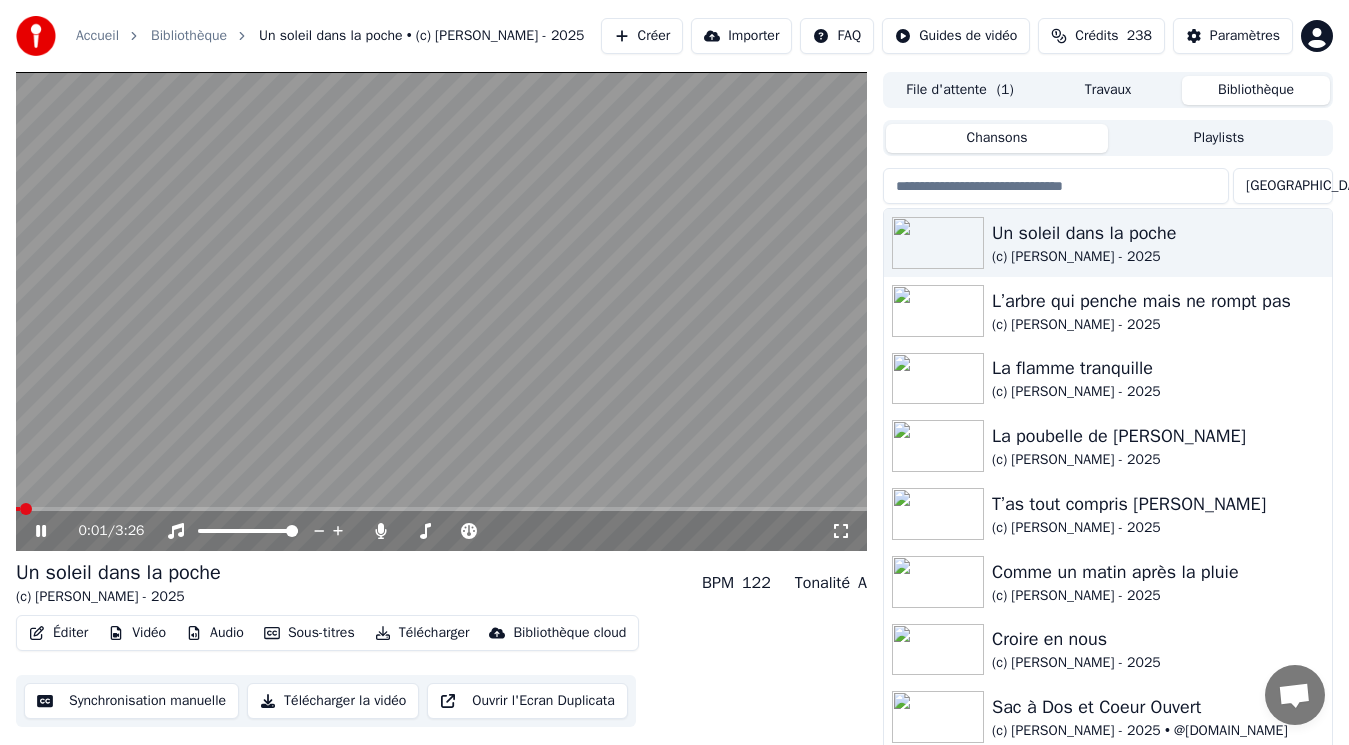 click at bounding box center (441, 311) 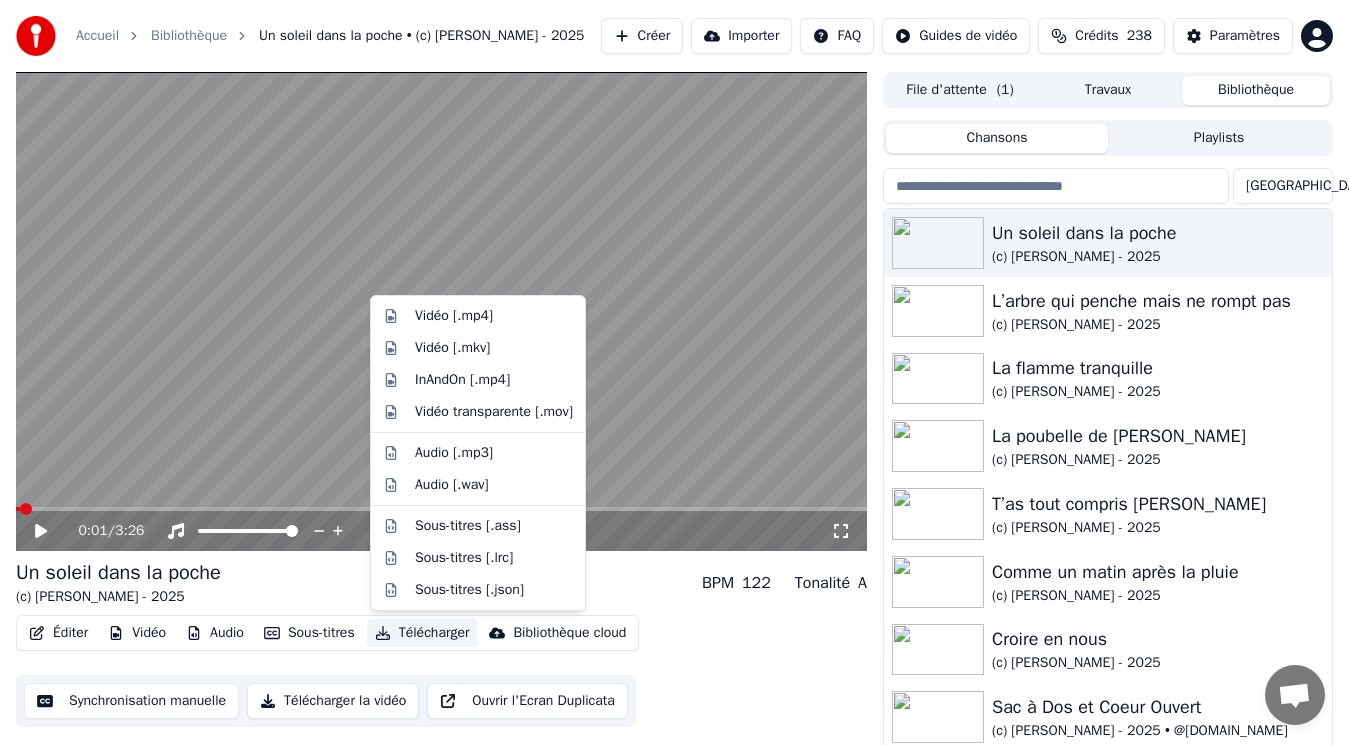 click on "Télécharger" at bounding box center (422, 633) 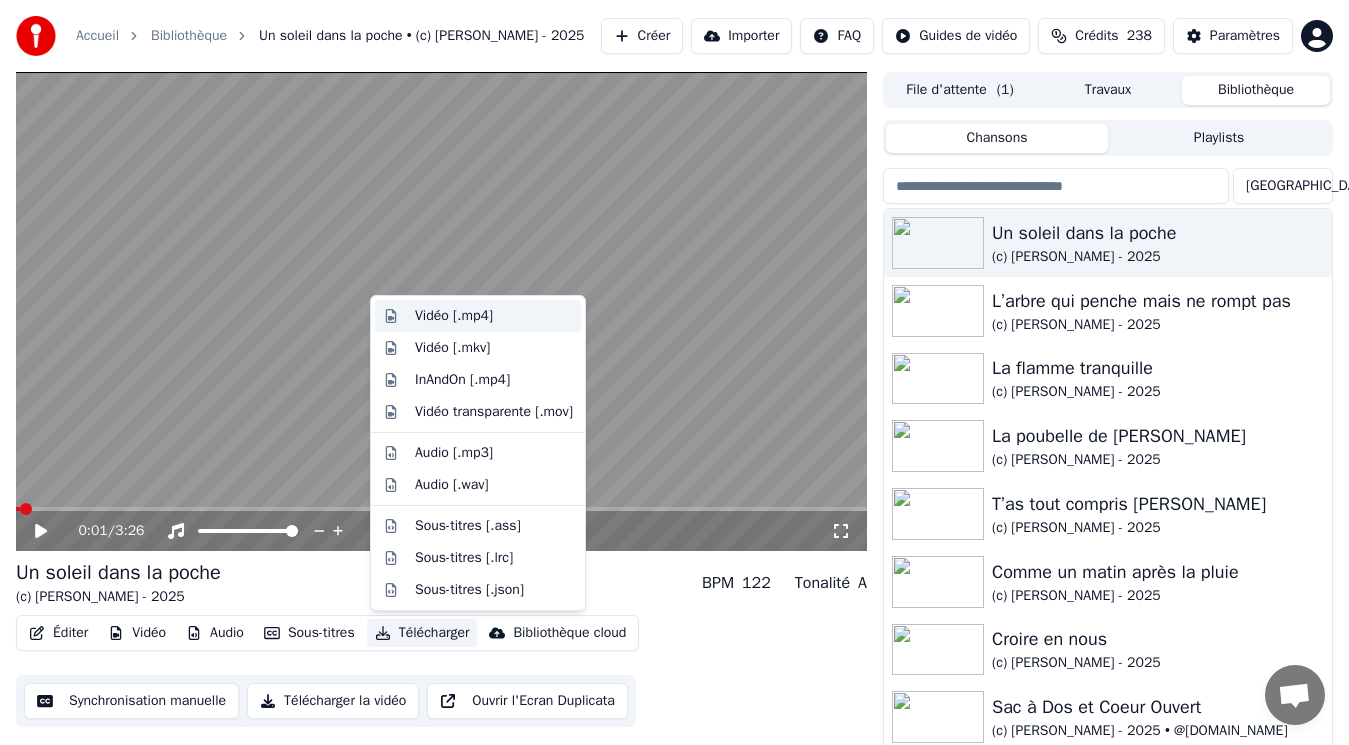 click on "Vidéo [.mp4]" at bounding box center [454, 316] 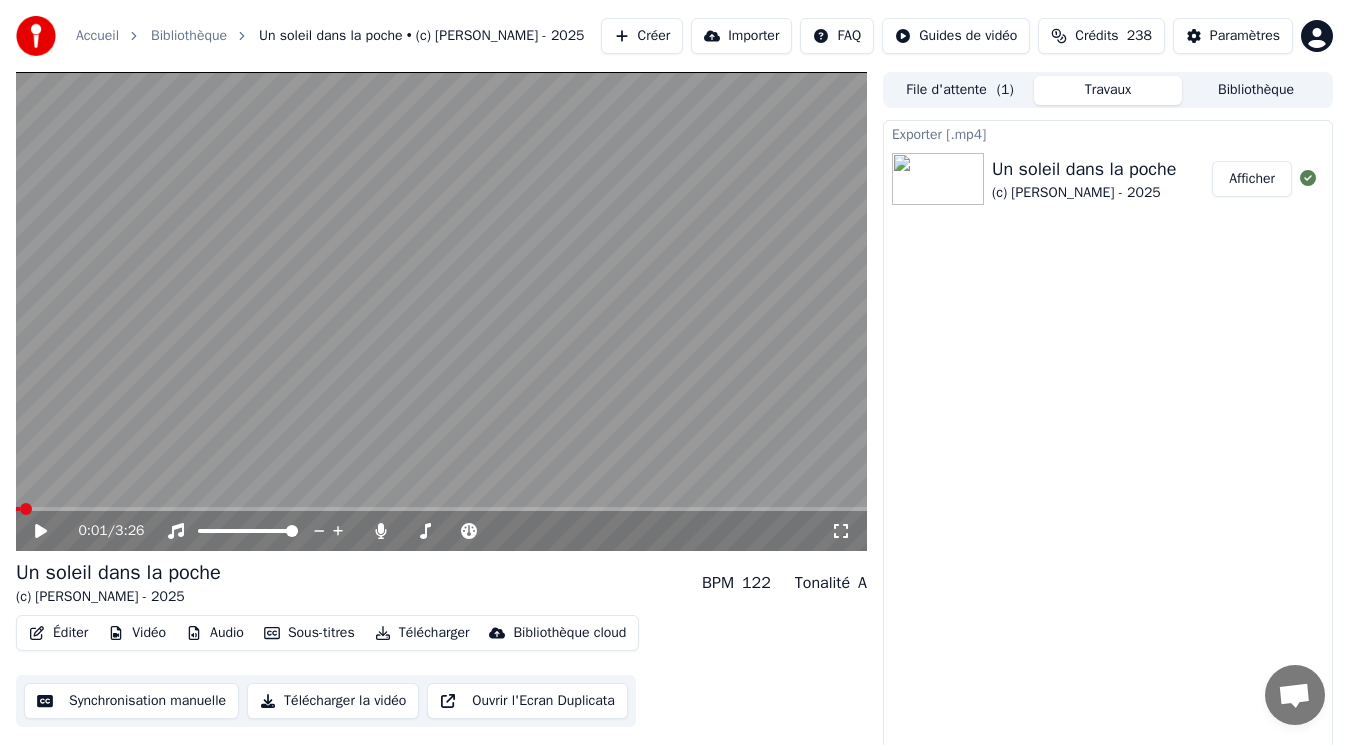 click on "Afficher" at bounding box center [1252, 179] 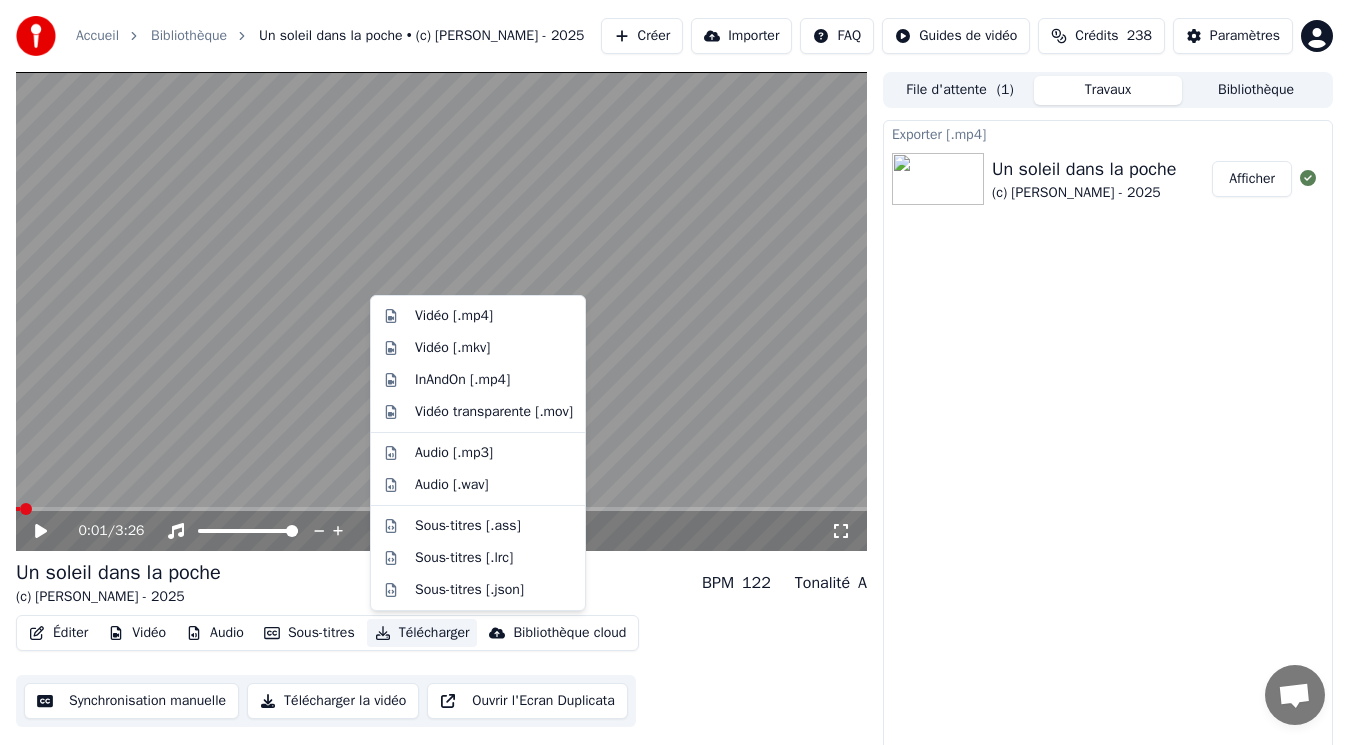 click on "Télécharger" at bounding box center (422, 633) 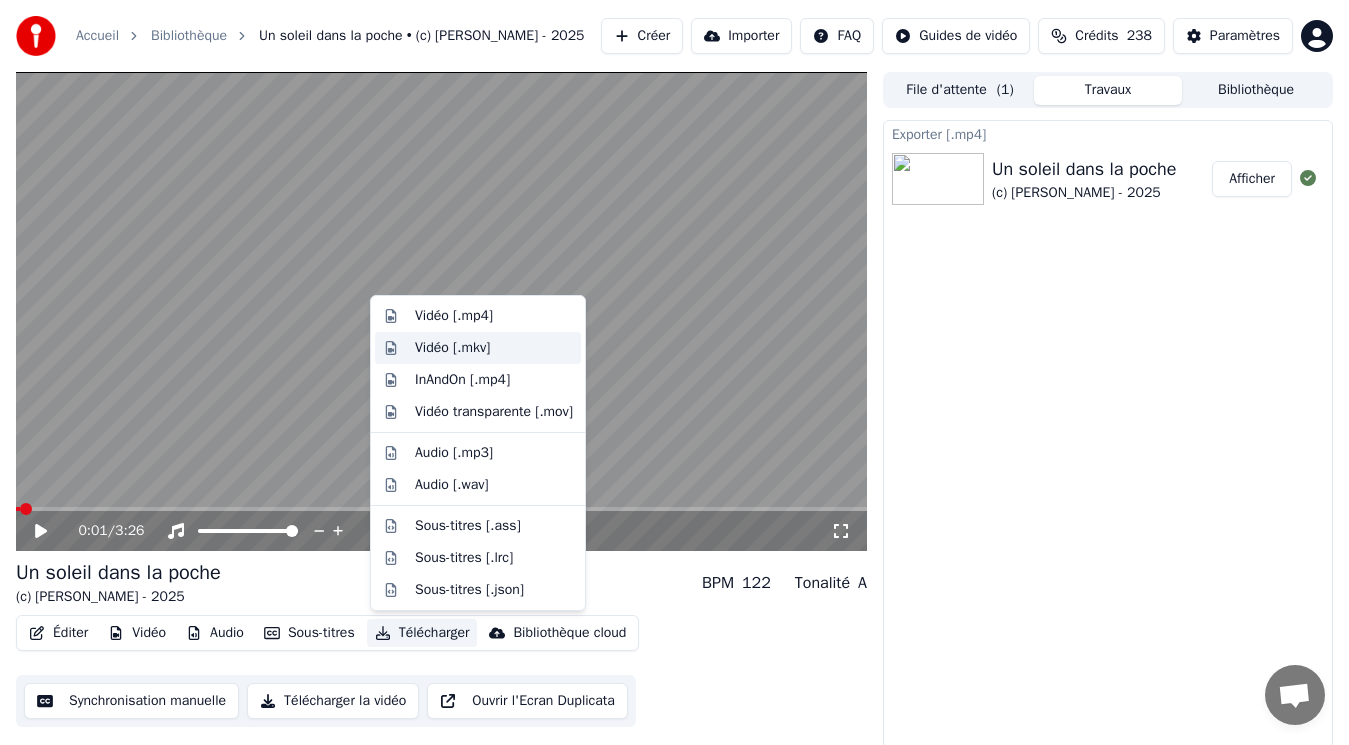 click on "Vidéo [.mkv]" at bounding box center (452, 348) 